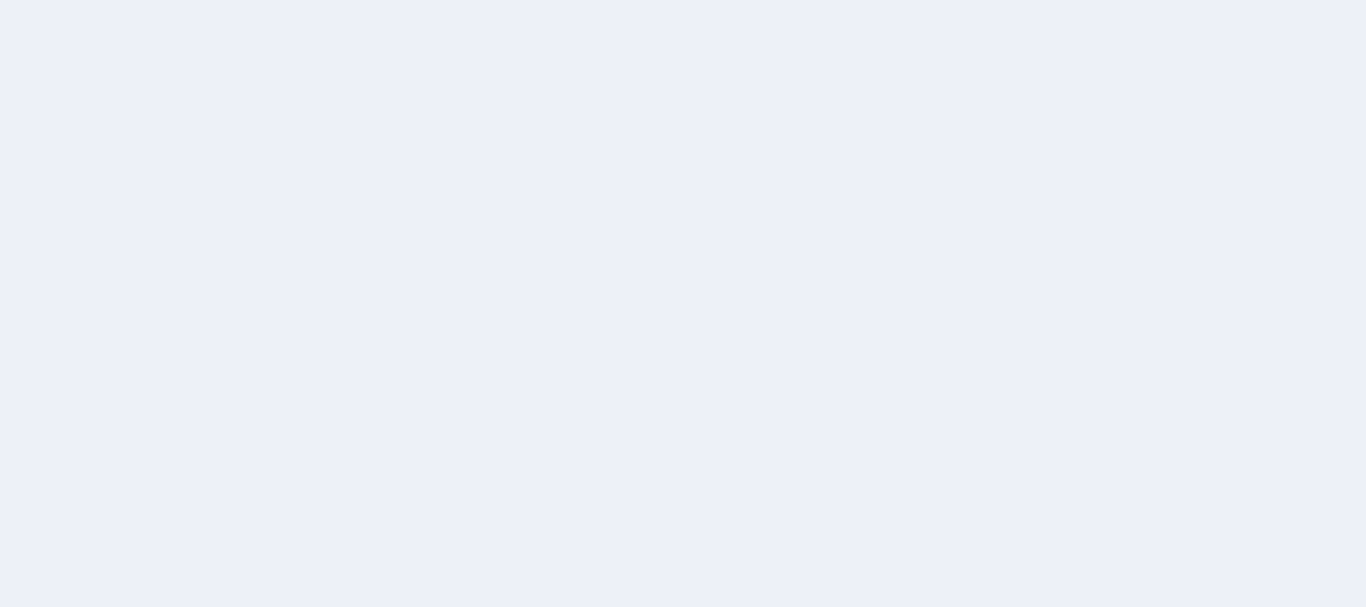 scroll, scrollTop: 0, scrollLeft: 0, axis: both 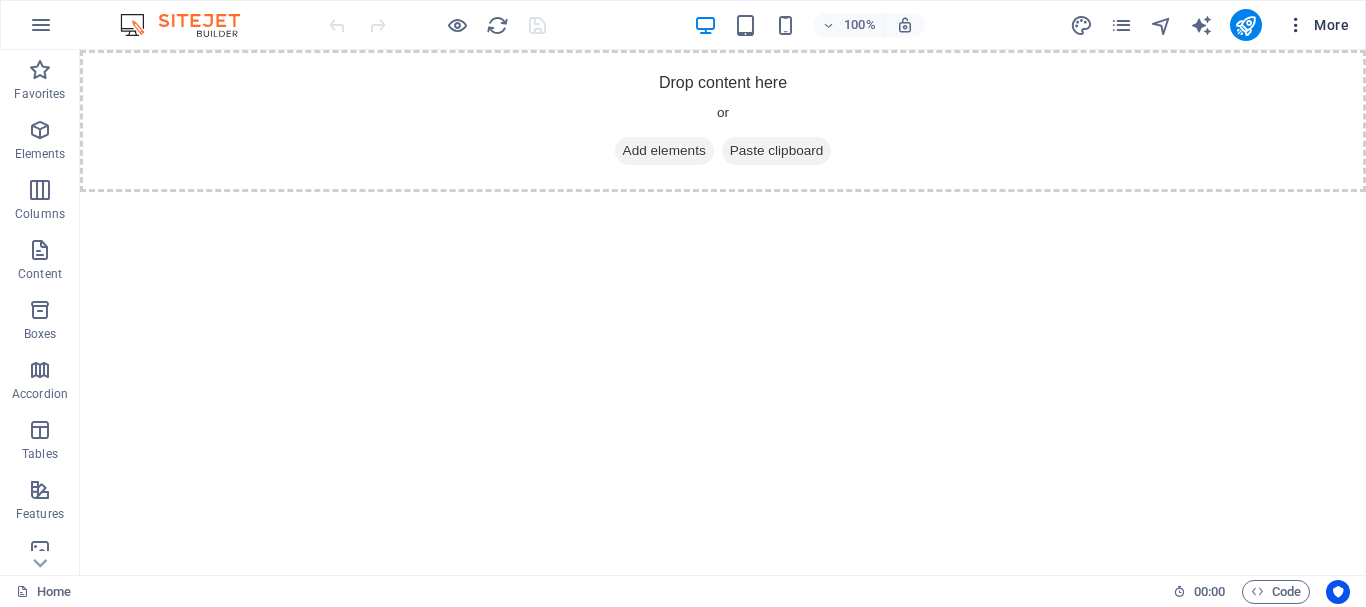 click on "More" at bounding box center [1317, 25] 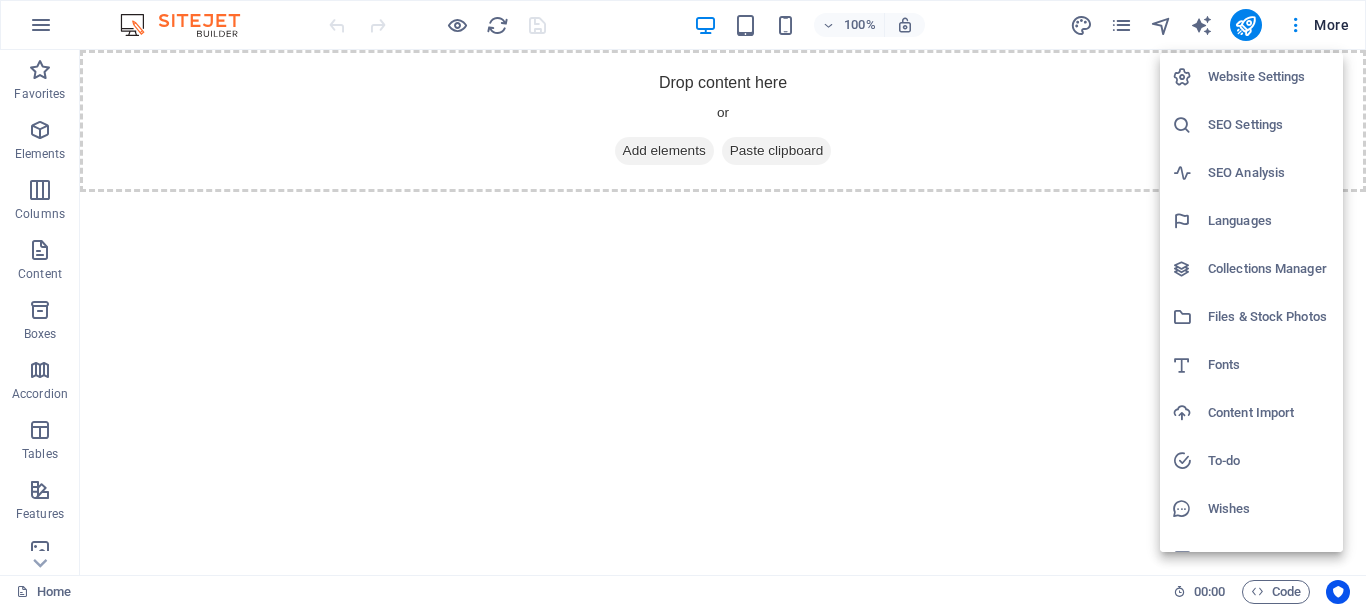 click at bounding box center (683, 303) 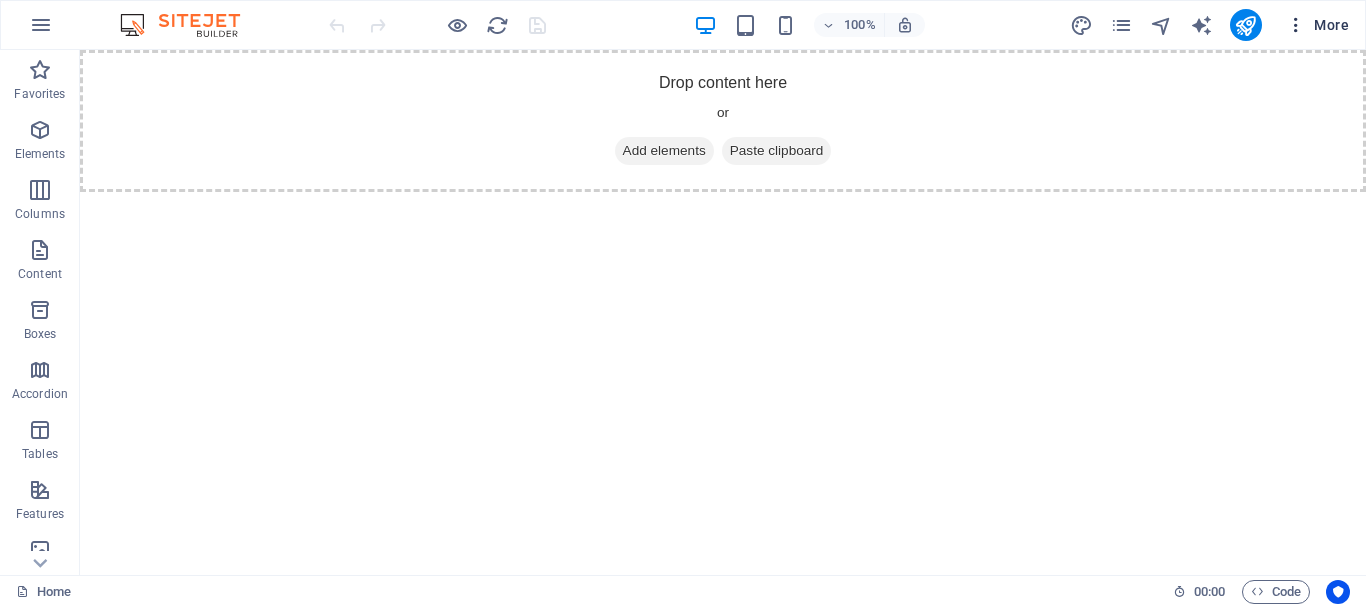 click at bounding box center [1296, 25] 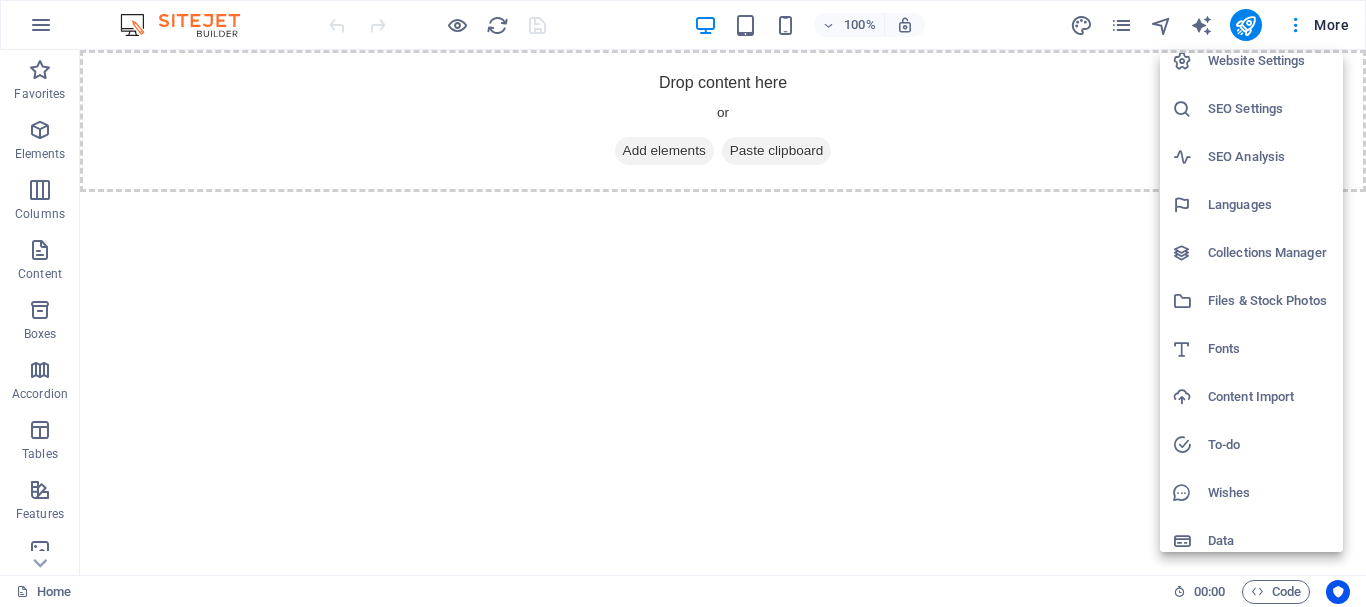 scroll, scrollTop: 29, scrollLeft: 0, axis: vertical 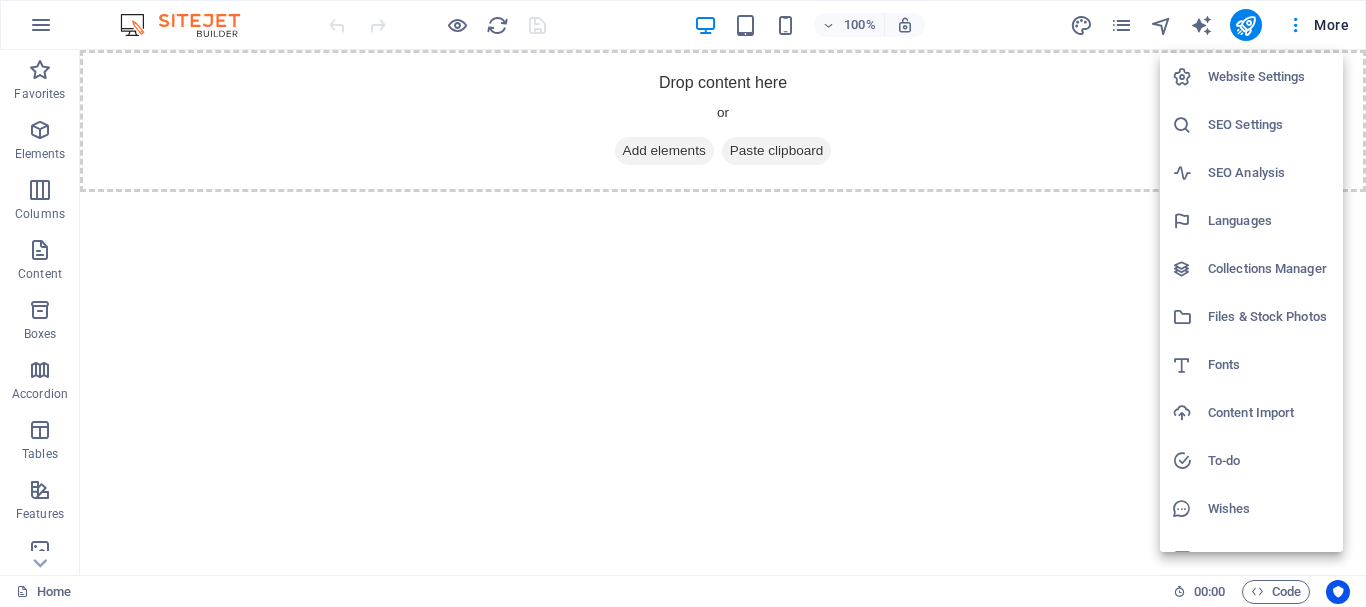 click on "Website Settings" at bounding box center [1269, 77] 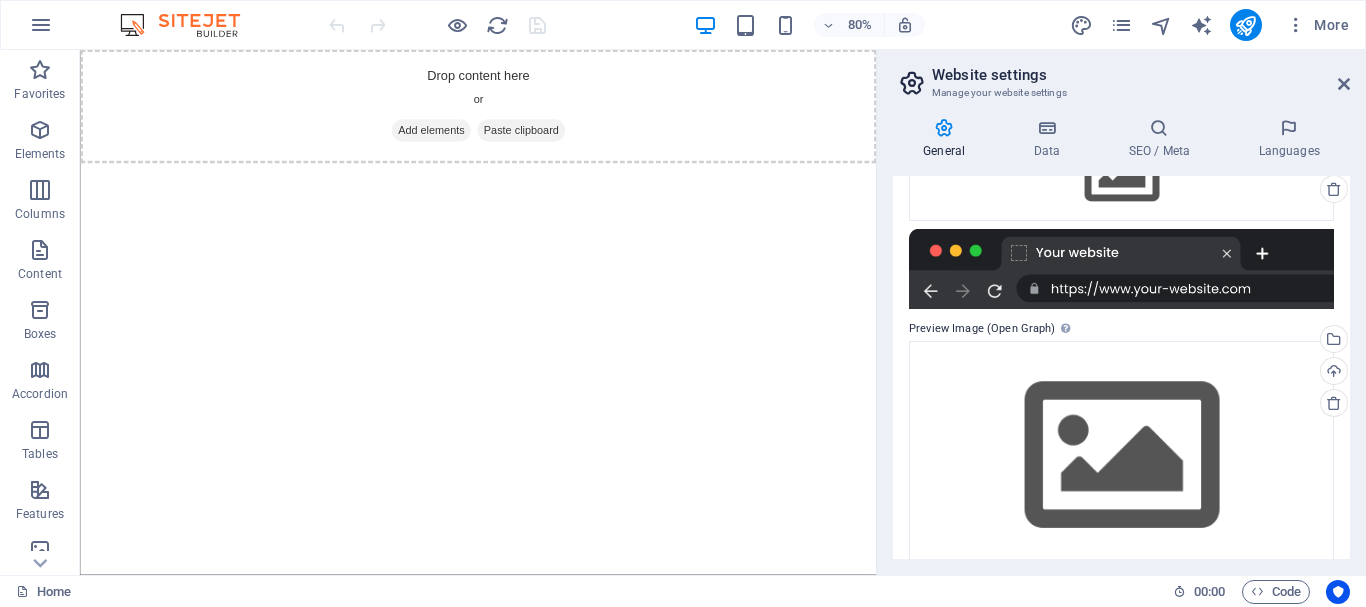 scroll, scrollTop: 299, scrollLeft: 0, axis: vertical 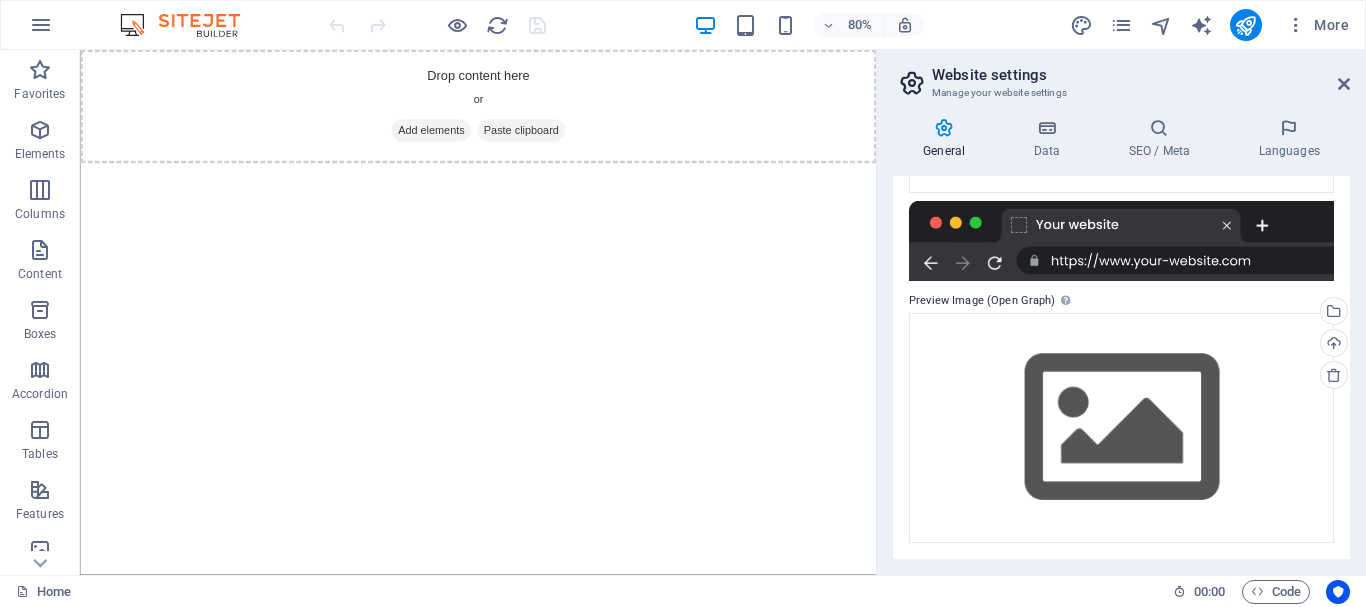 drag, startPoint x: 1355, startPoint y: 547, endPoint x: 1361, endPoint y: 485, distance: 62.289646 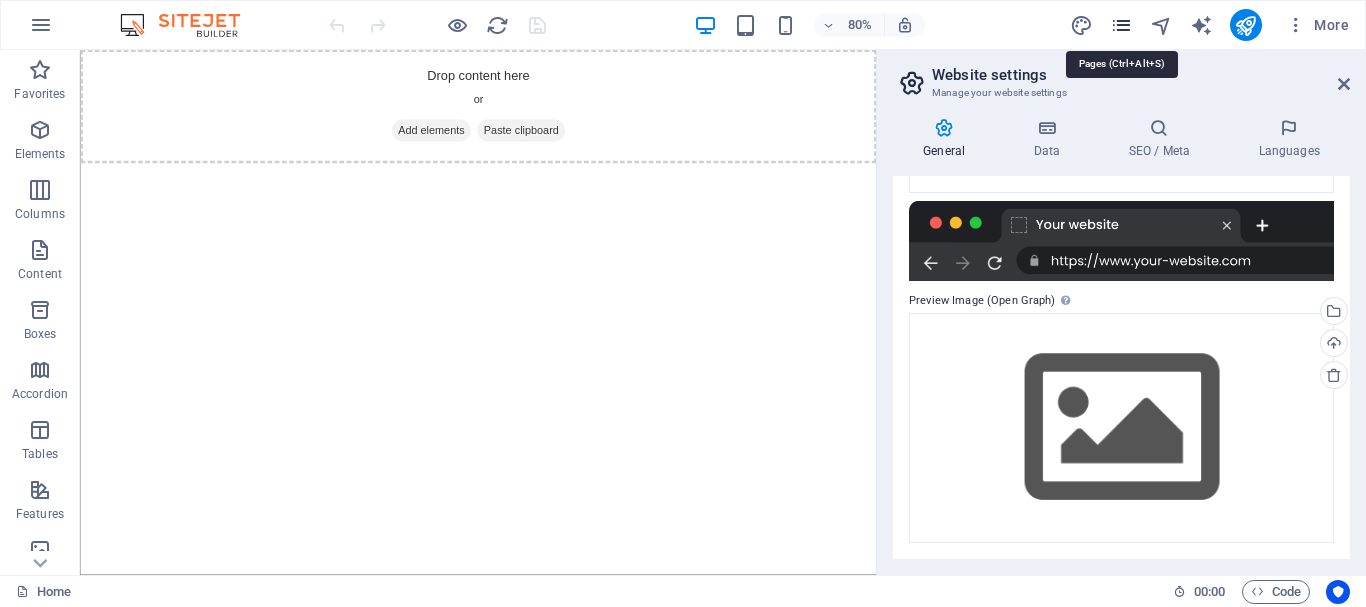 click at bounding box center (1121, 25) 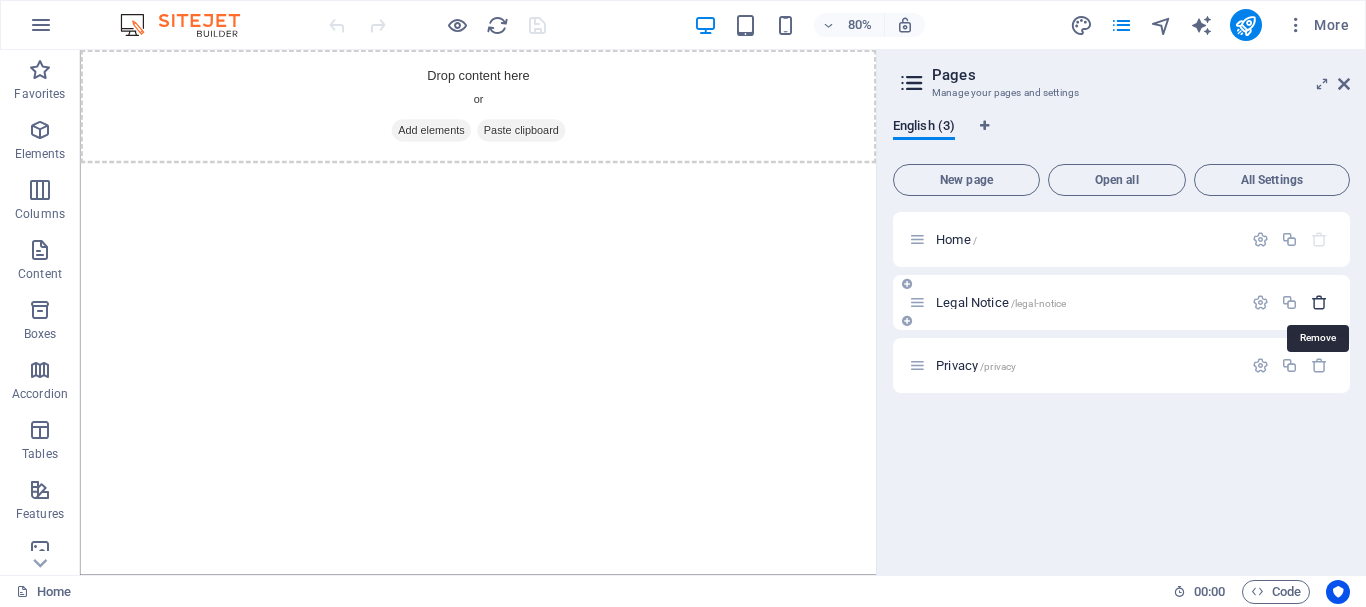 click at bounding box center [1319, 302] 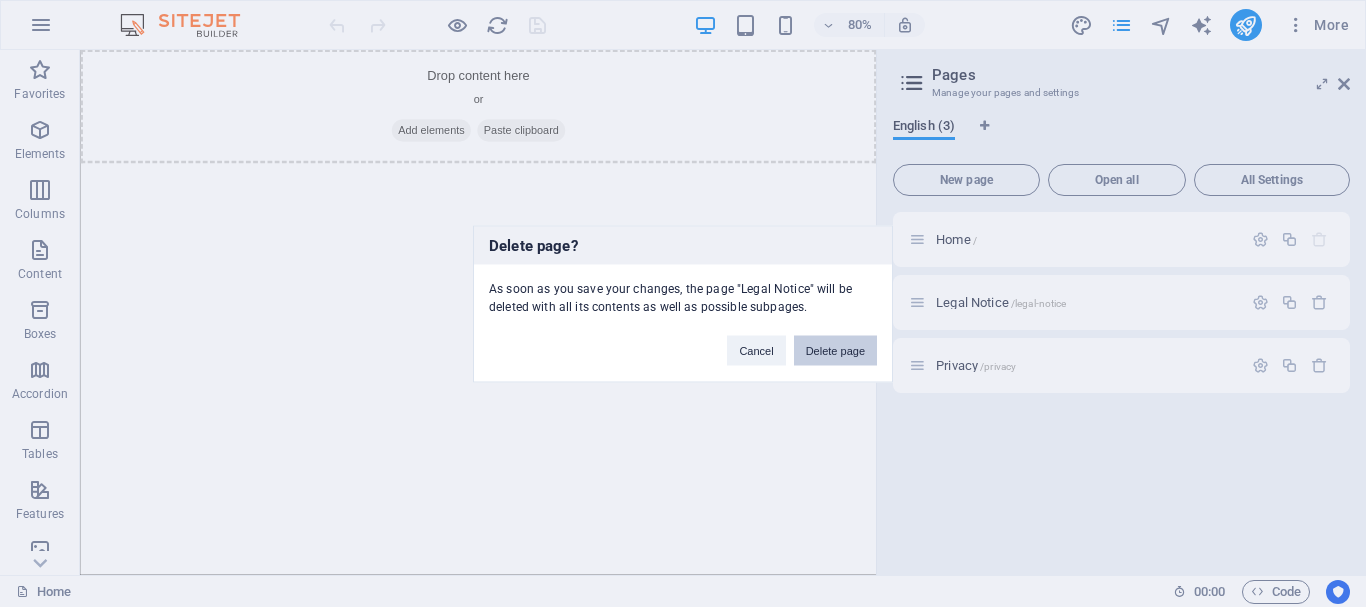 click on "Delete page" at bounding box center (835, 350) 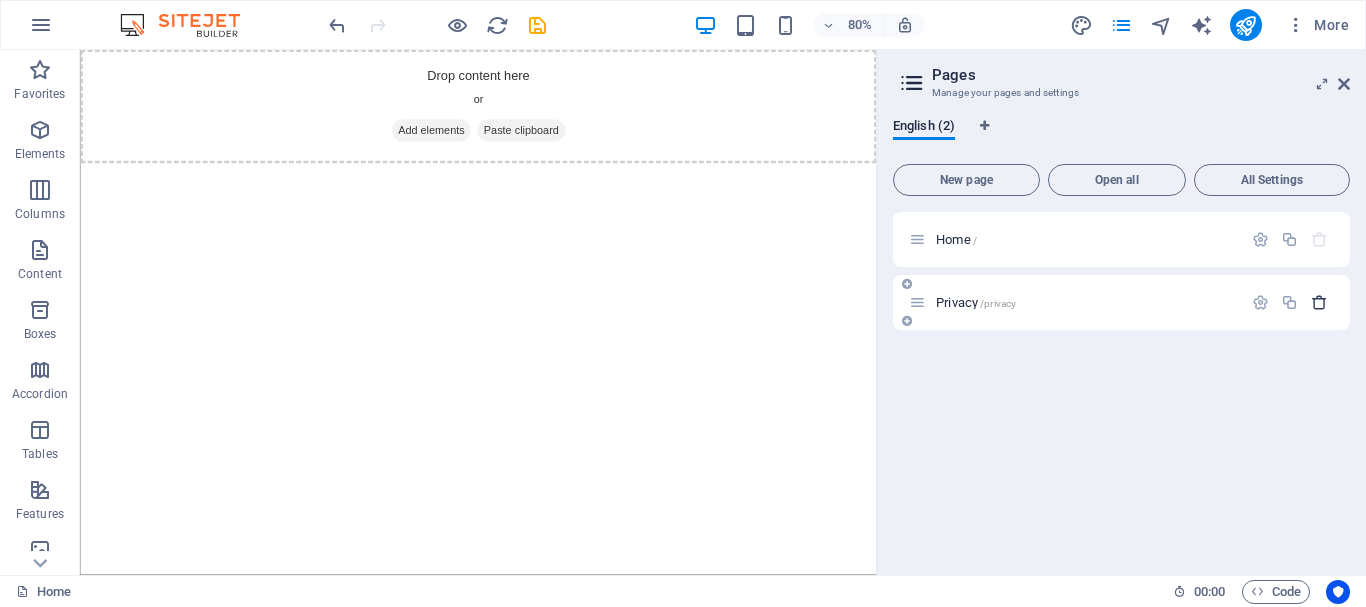 click at bounding box center (1319, 302) 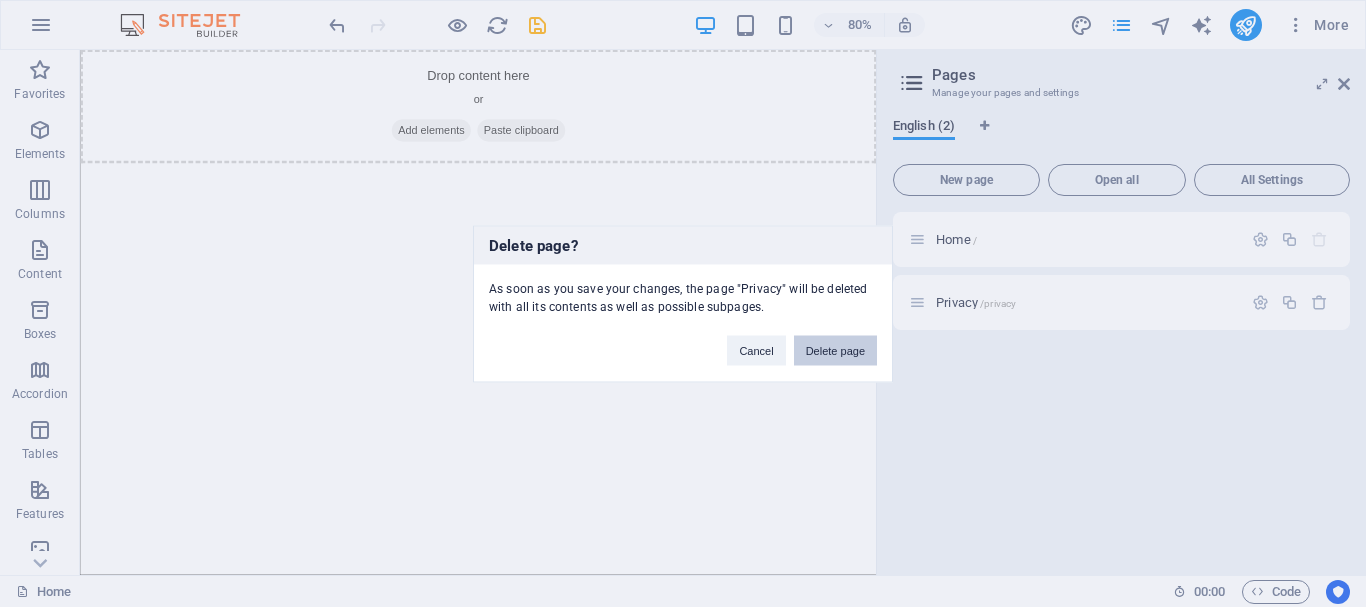 click on "Delete page" at bounding box center [835, 350] 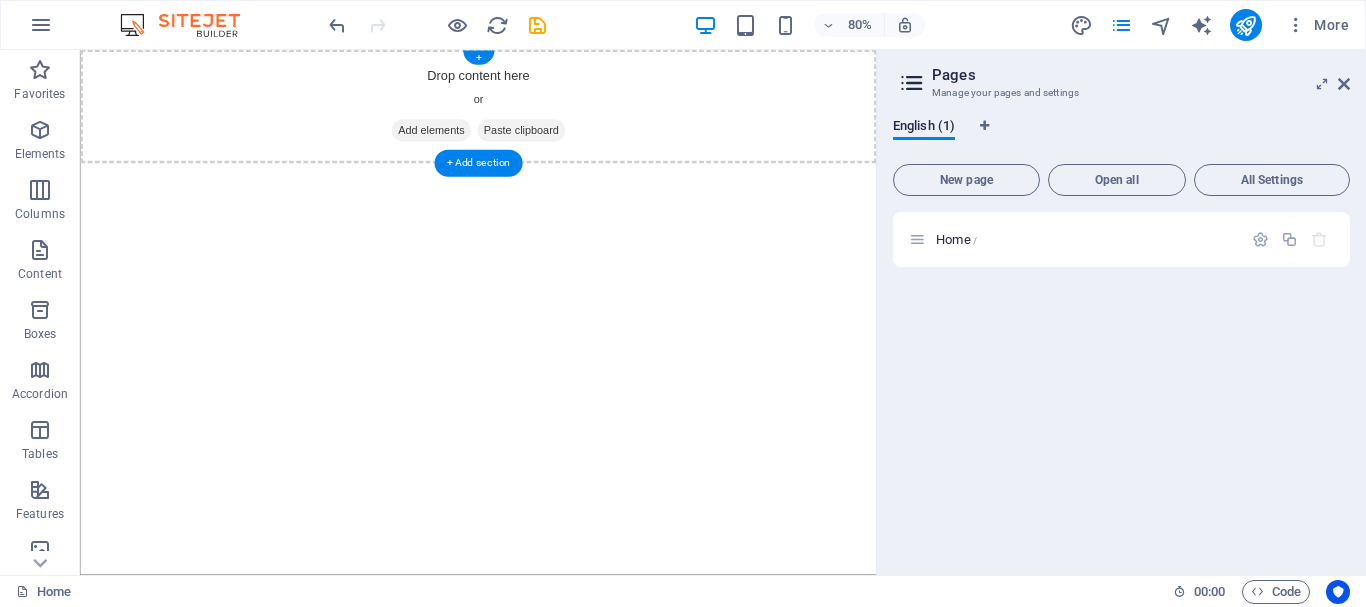click on "Add elements" at bounding box center [518, 151] 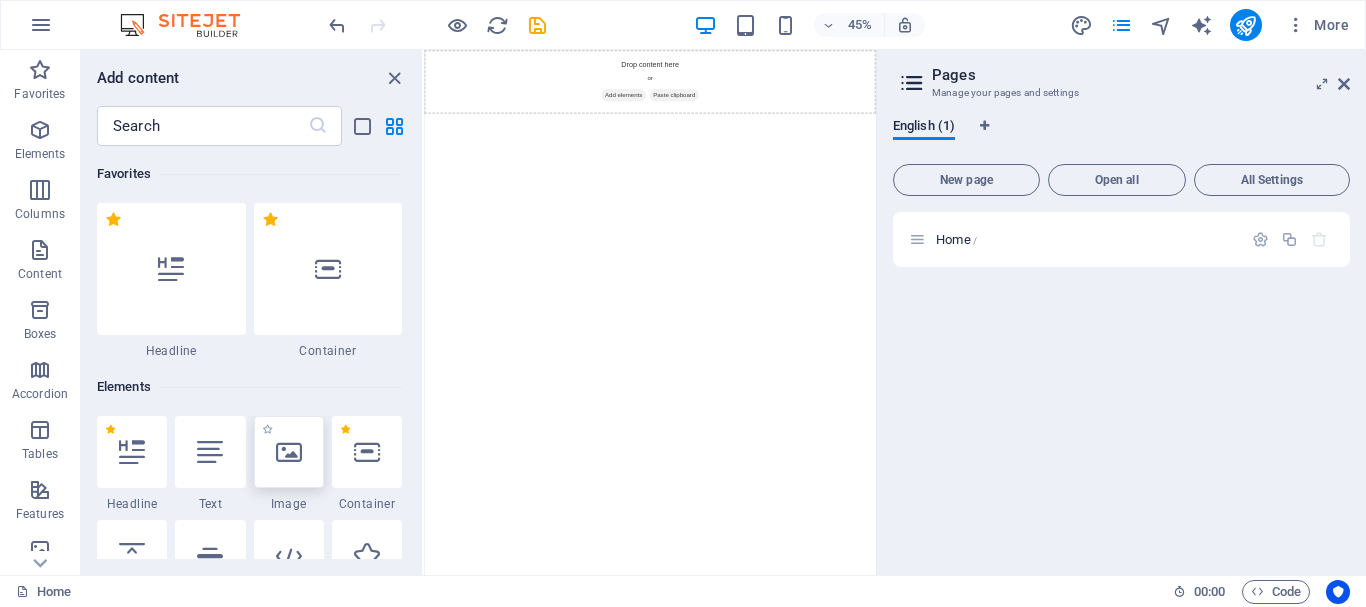 click at bounding box center (289, 452) 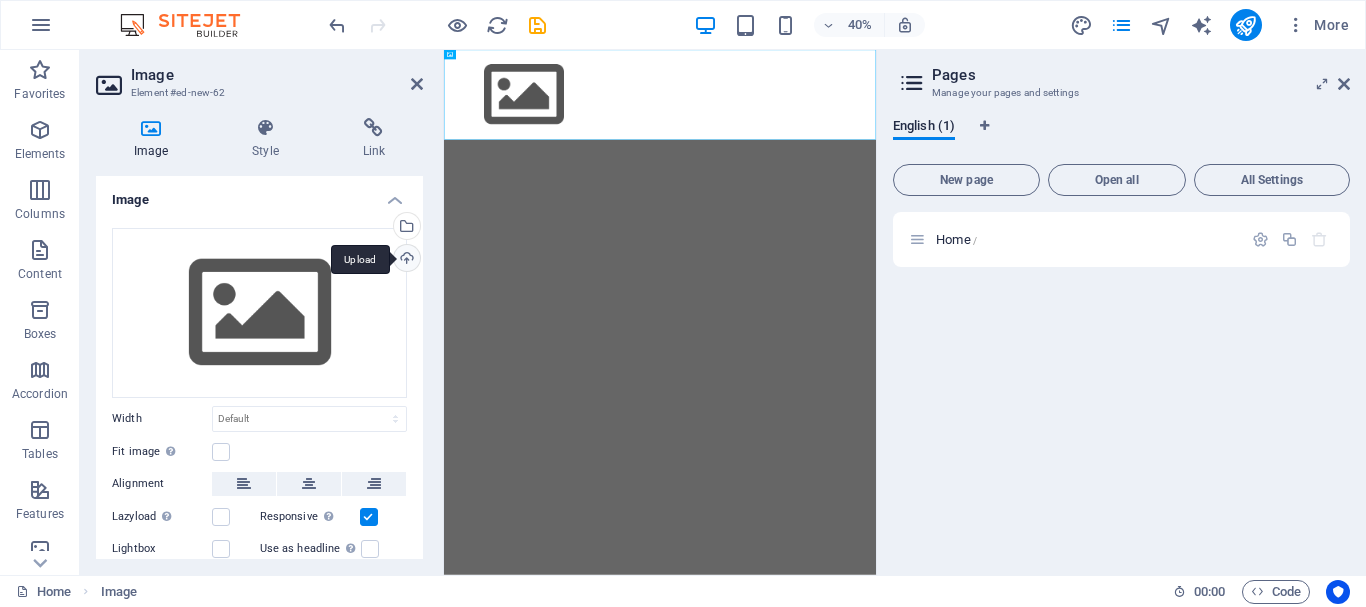 click on "Upload" at bounding box center (405, 260) 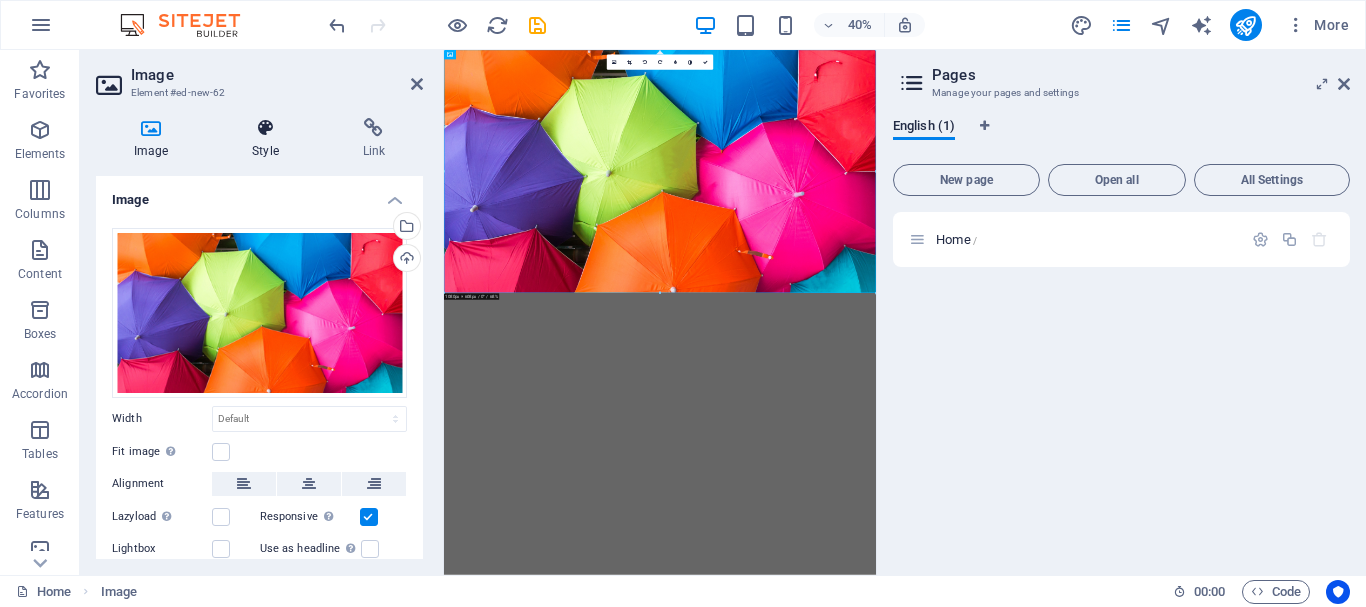click at bounding box center (265, 128) 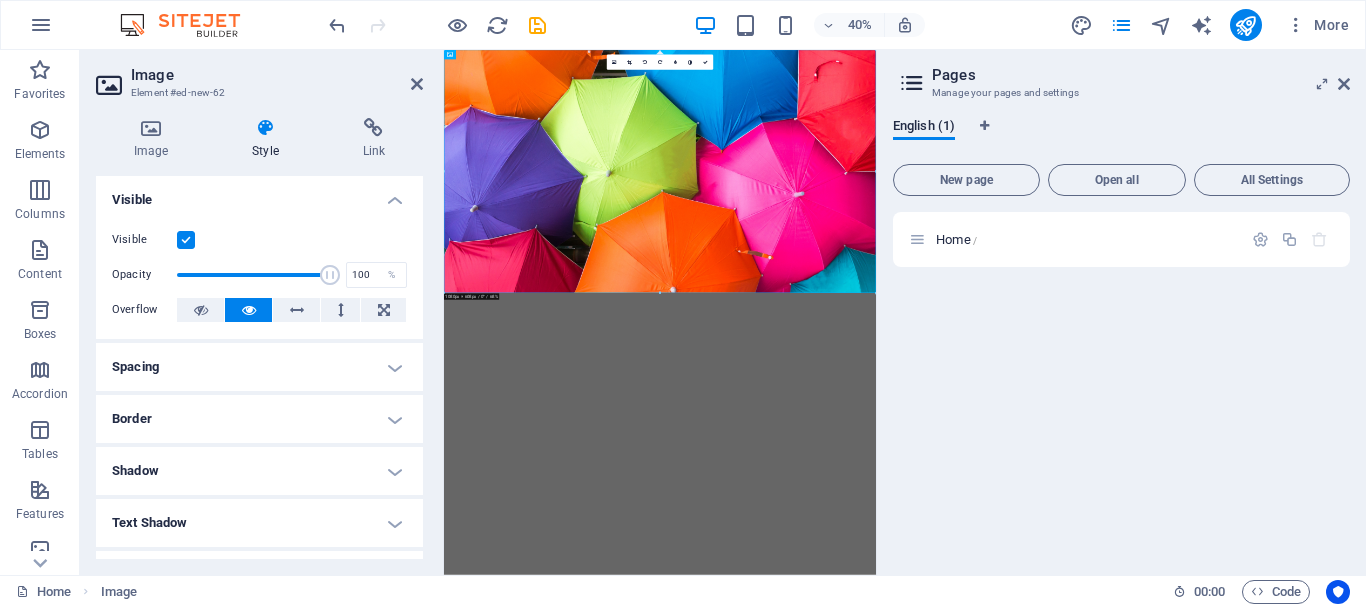click on "Spacing" at bounding box center [259, 367] 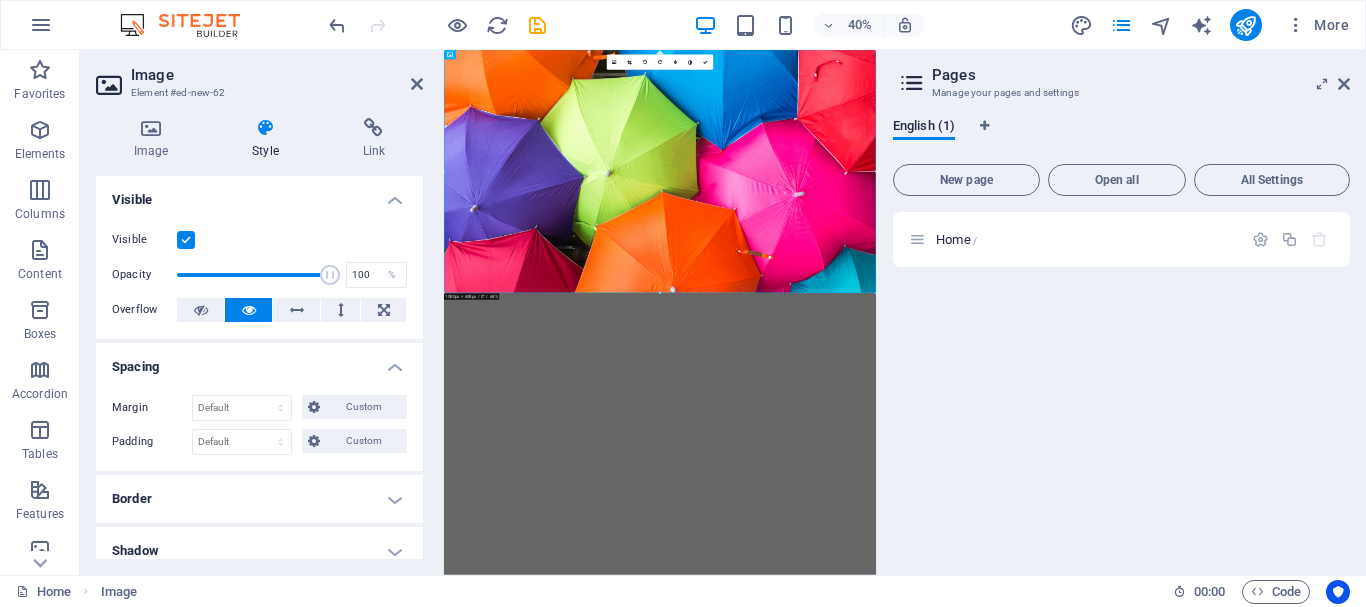 click on "Border" at bounding box center (259, 499) 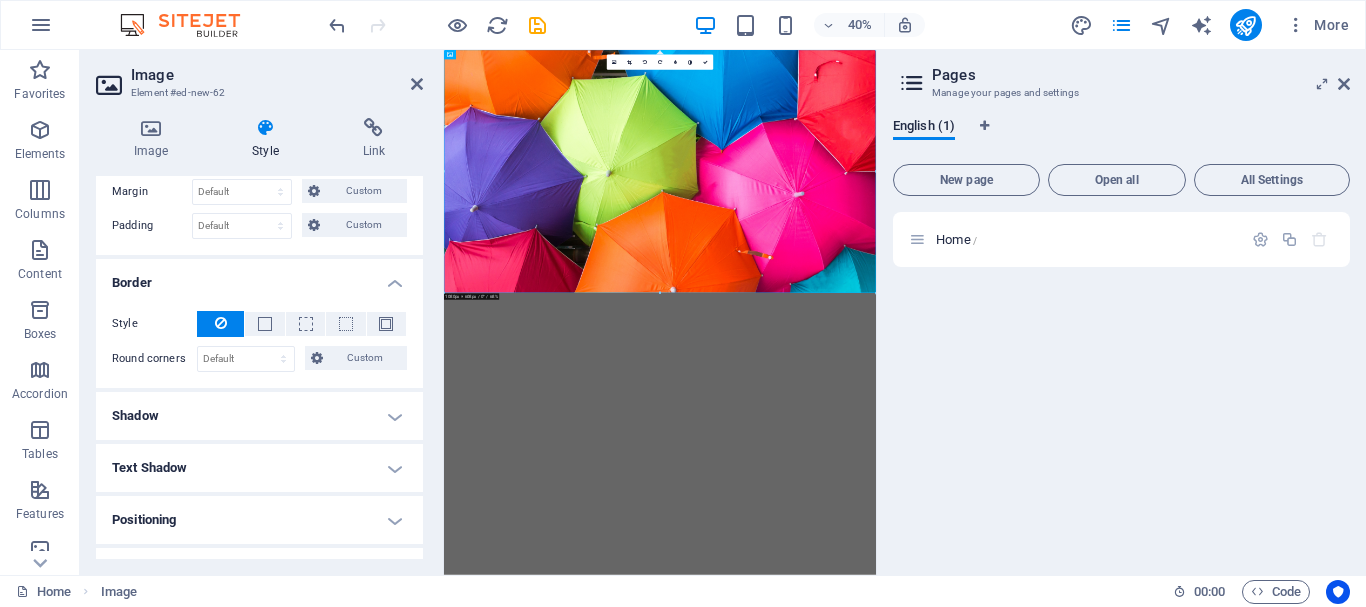 scroll, scrollTop: 217, scrollLeft: 0, axis: vertical 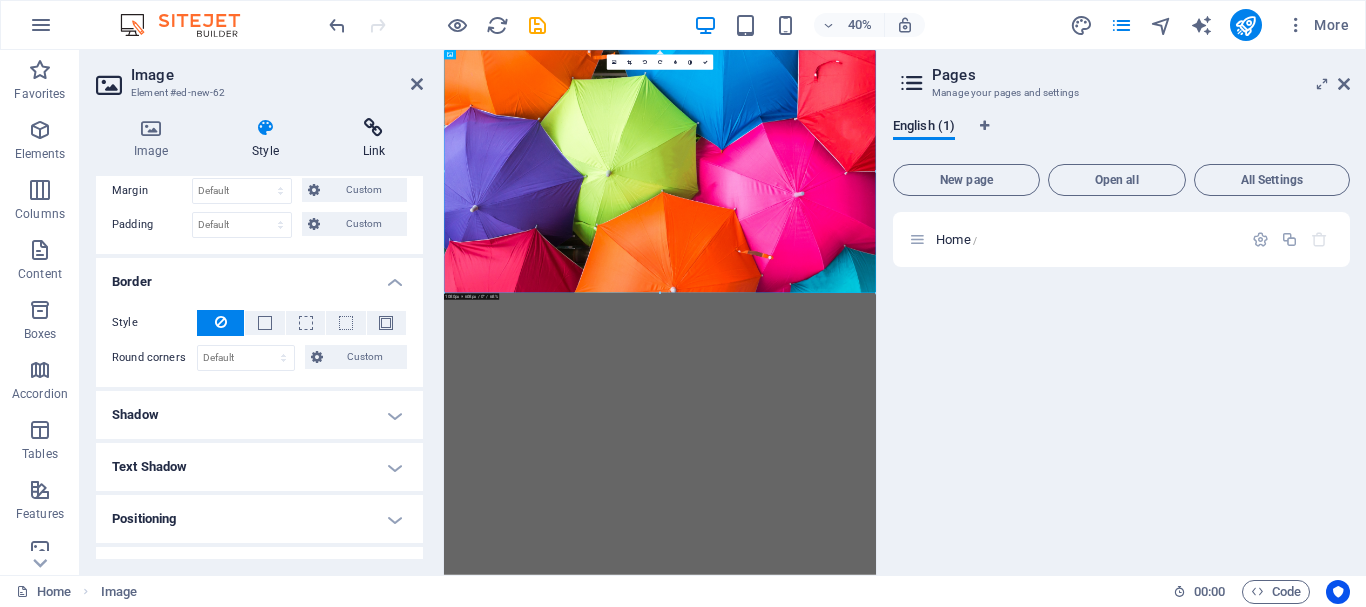 click at bounding box center (374, 128) 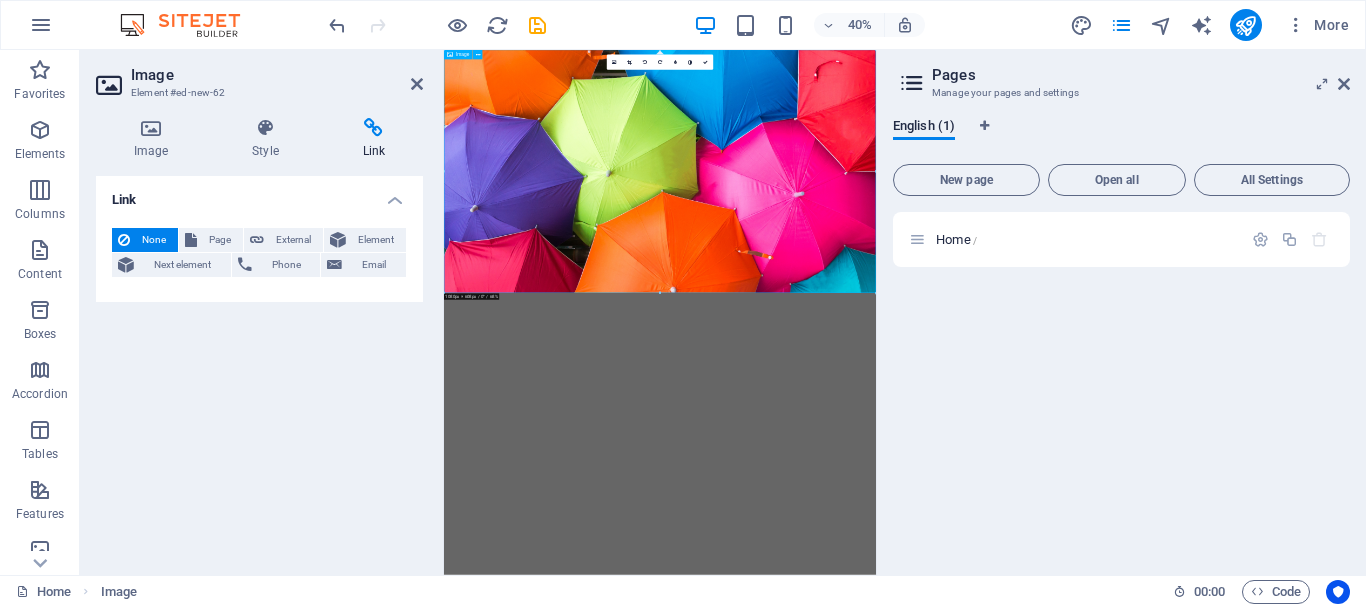 click at bounding box center [984, 354] 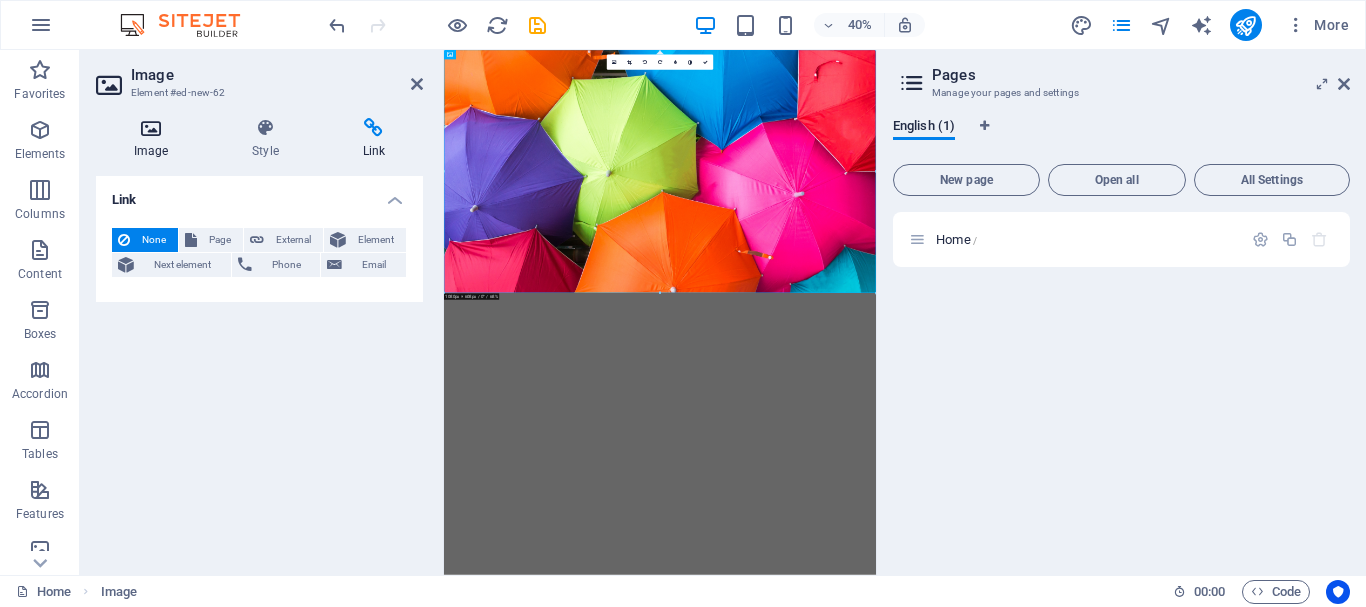 click at bounding box center [151, 128] 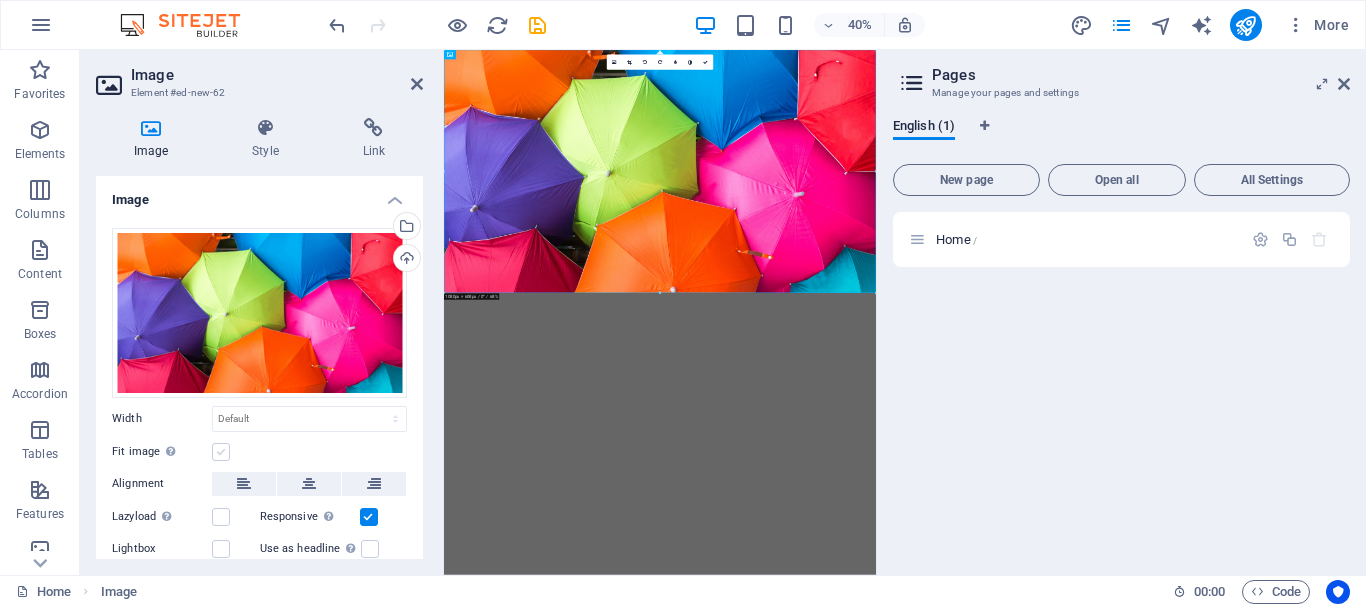 click at bounding box center (221, 452) 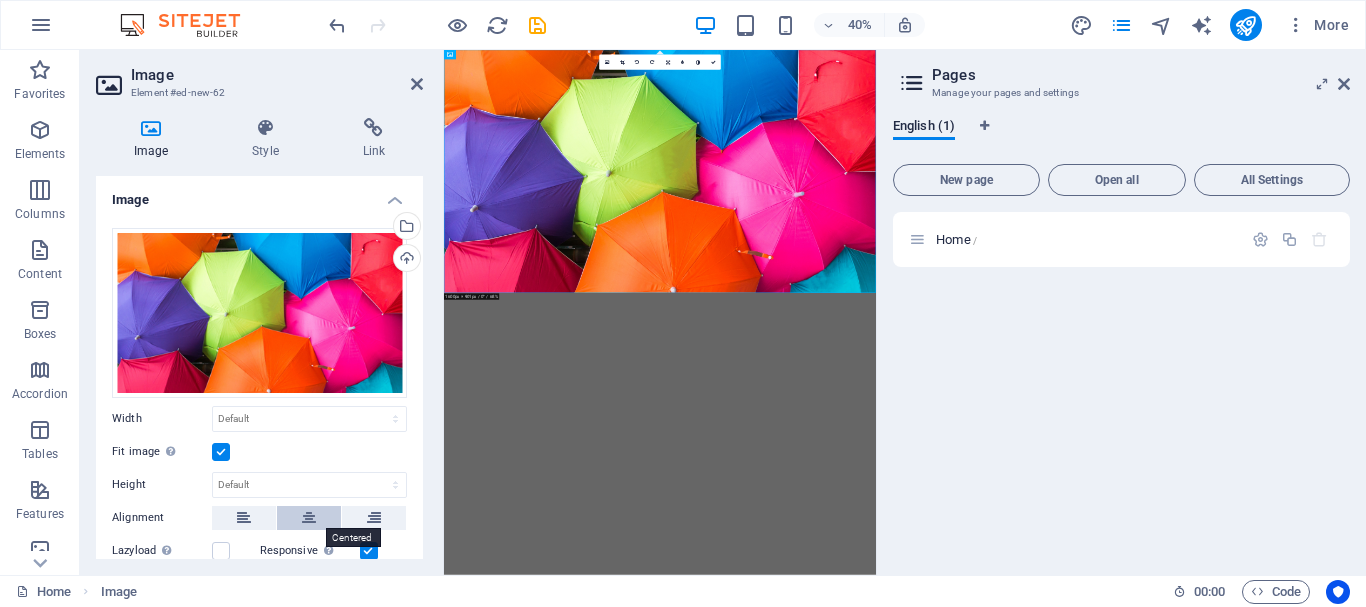 click at bounding box center [309, 518] 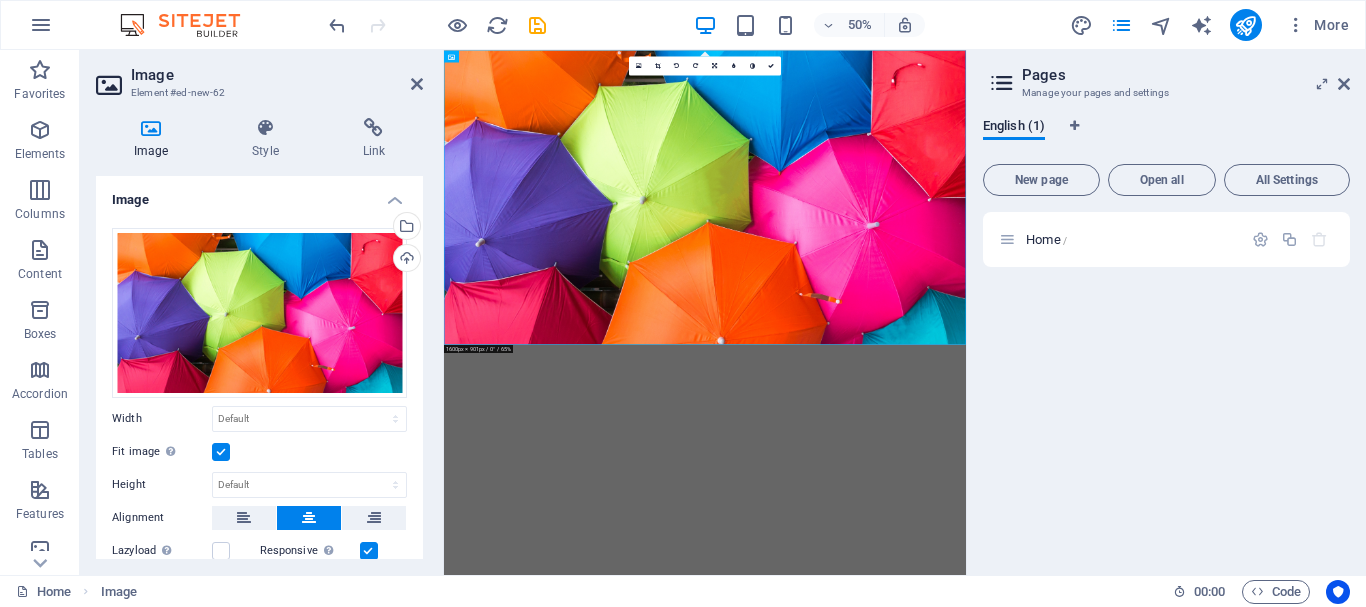 drag, startPoint x: 879, startPoint y: 365, endPoint x: 1027, endPoint y: 376, distance: 148.40822 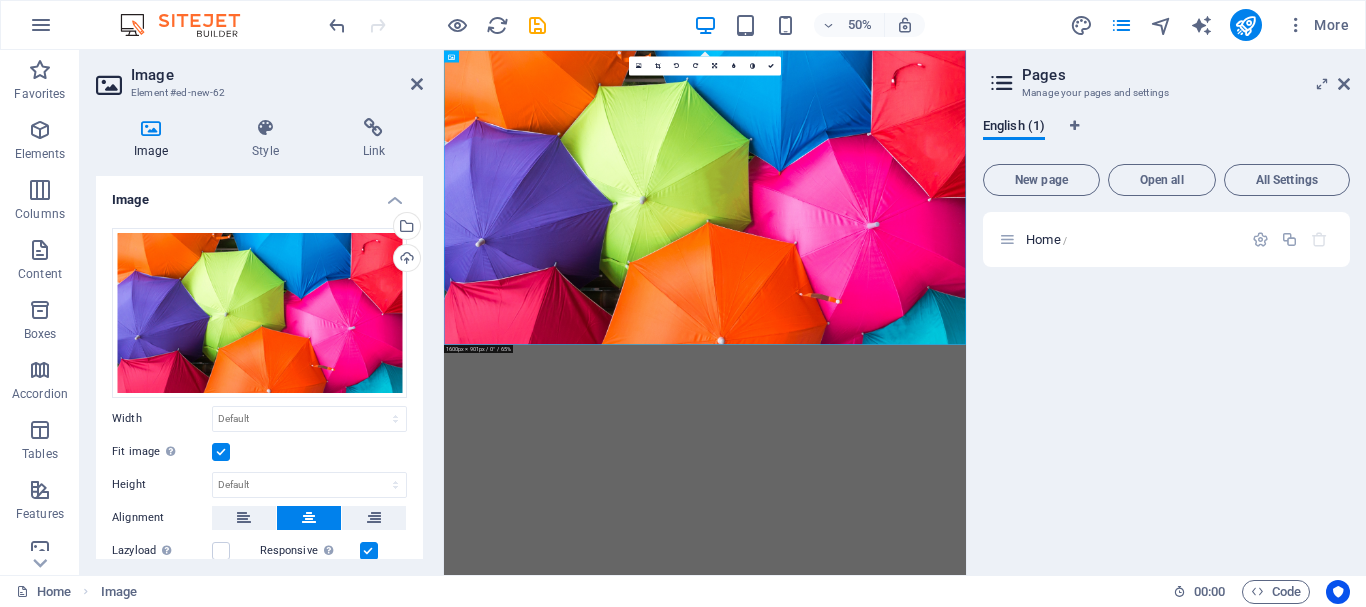 click on "Pages Manage your pages and settings English (1) New page Open all All Settings Home /" at bounding box center [1166, 312] 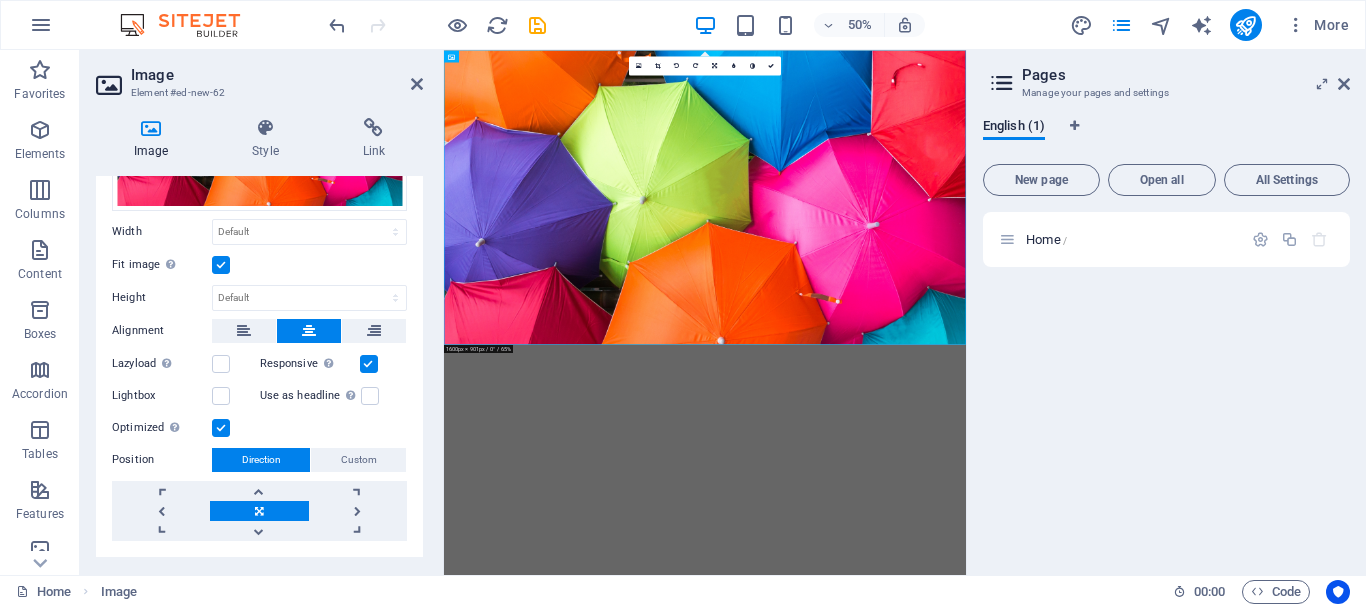 scroll, scrollTop: 194, scrollLeft: 0, axis: vertical 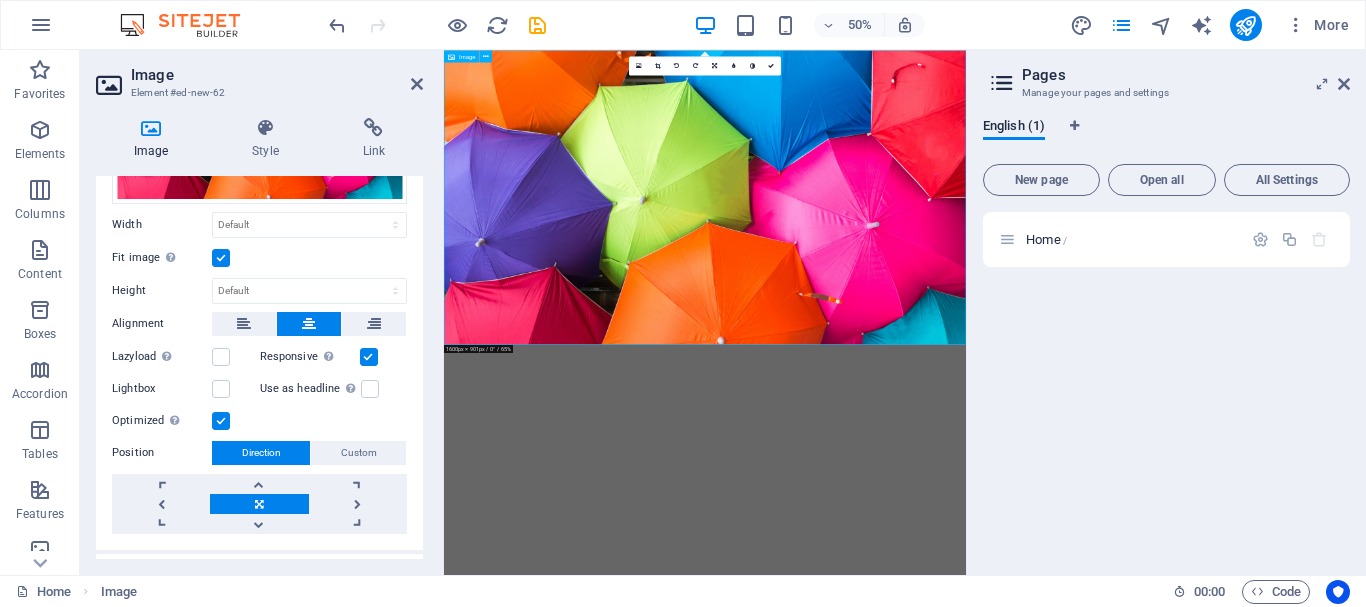 click at bounding box center [966, 344] 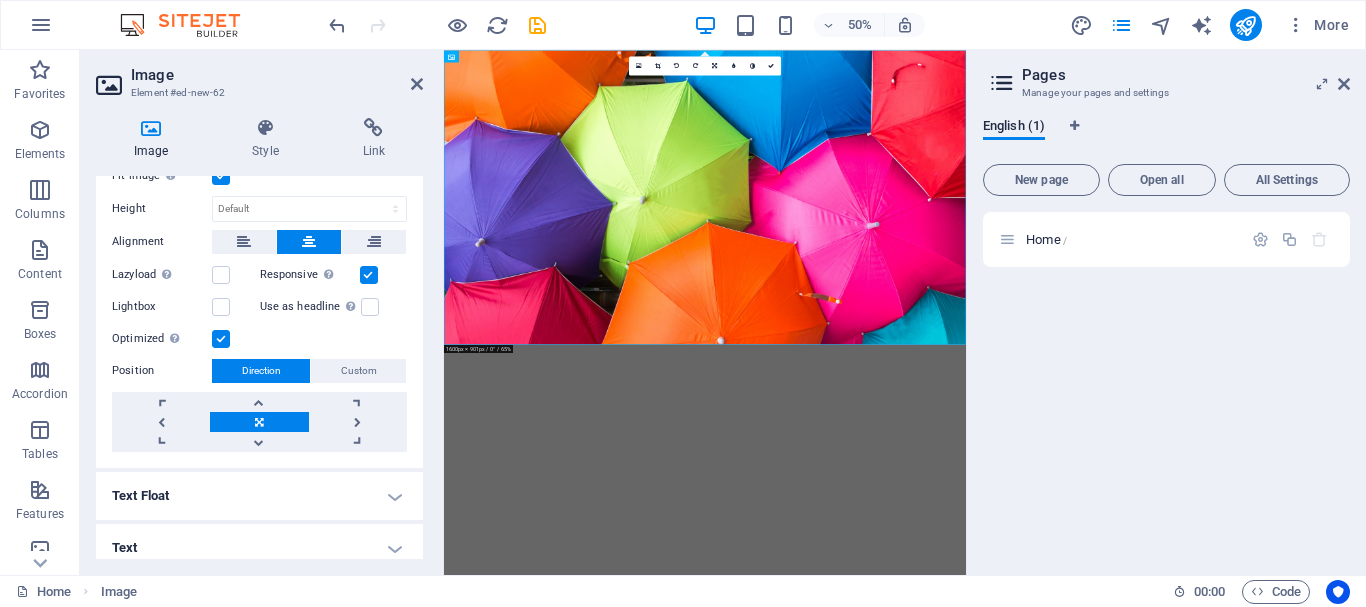 scroll, scrollTop: 287, scrollLeft: 0, axis: vertical 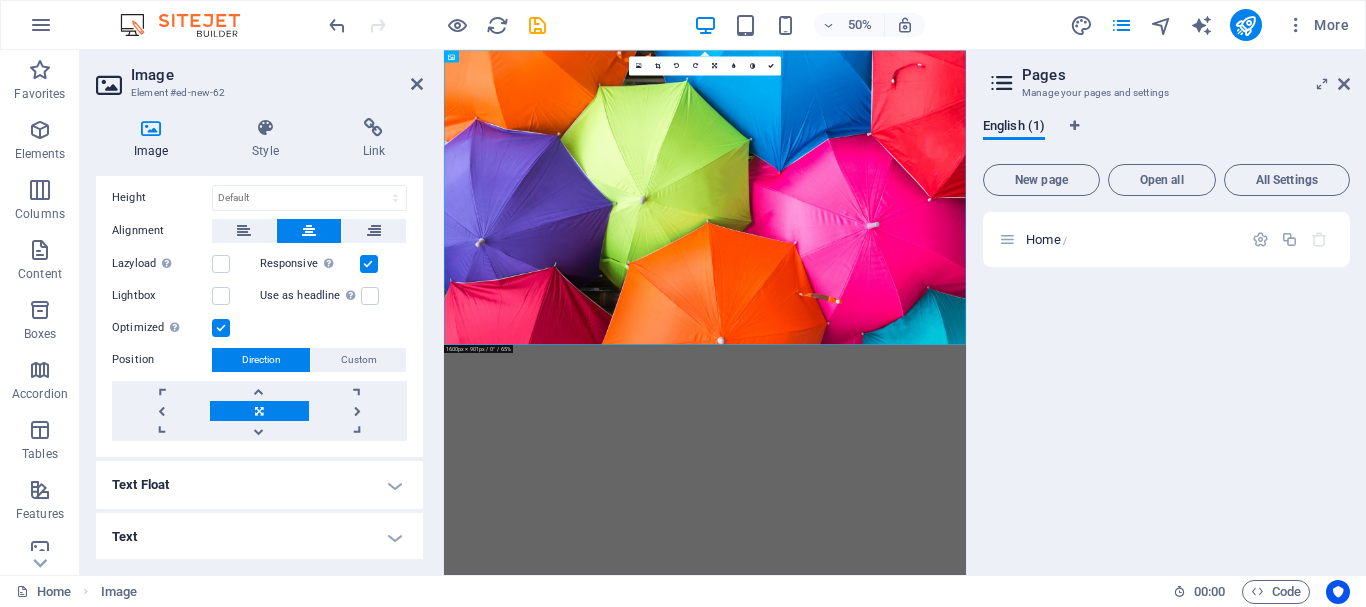 click on "Text Float" at bounding box center [259, 485] 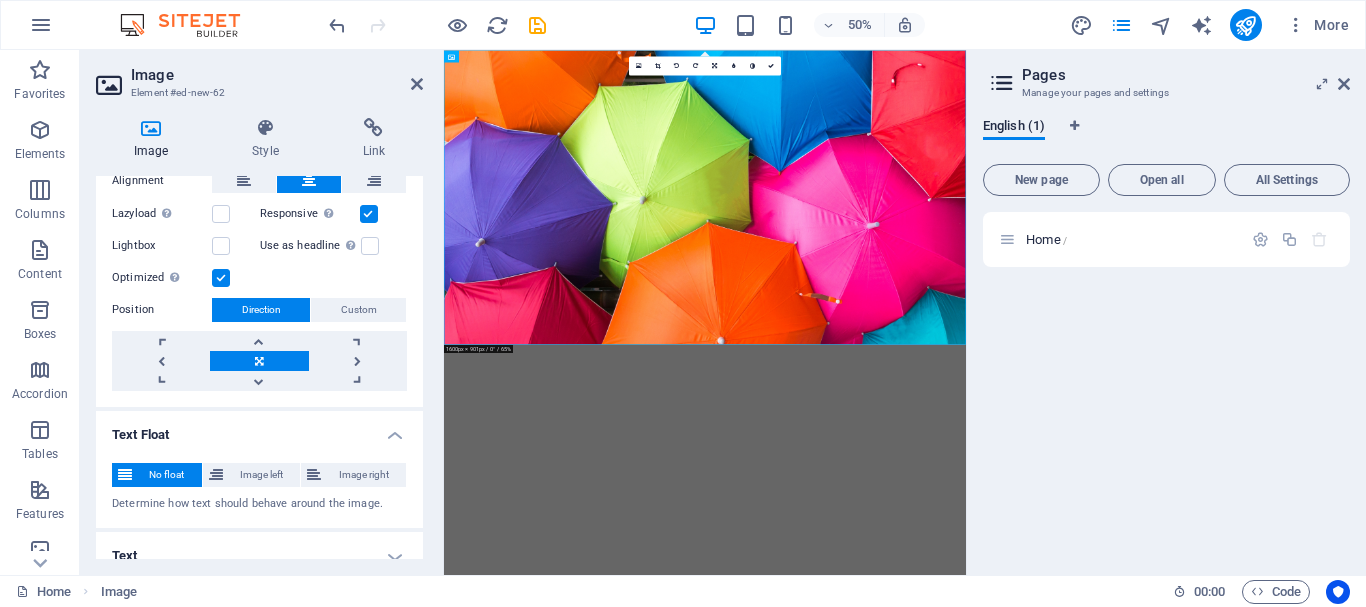 scroll, scrollTop: 356, scrollLeft: 0, axis: vertical 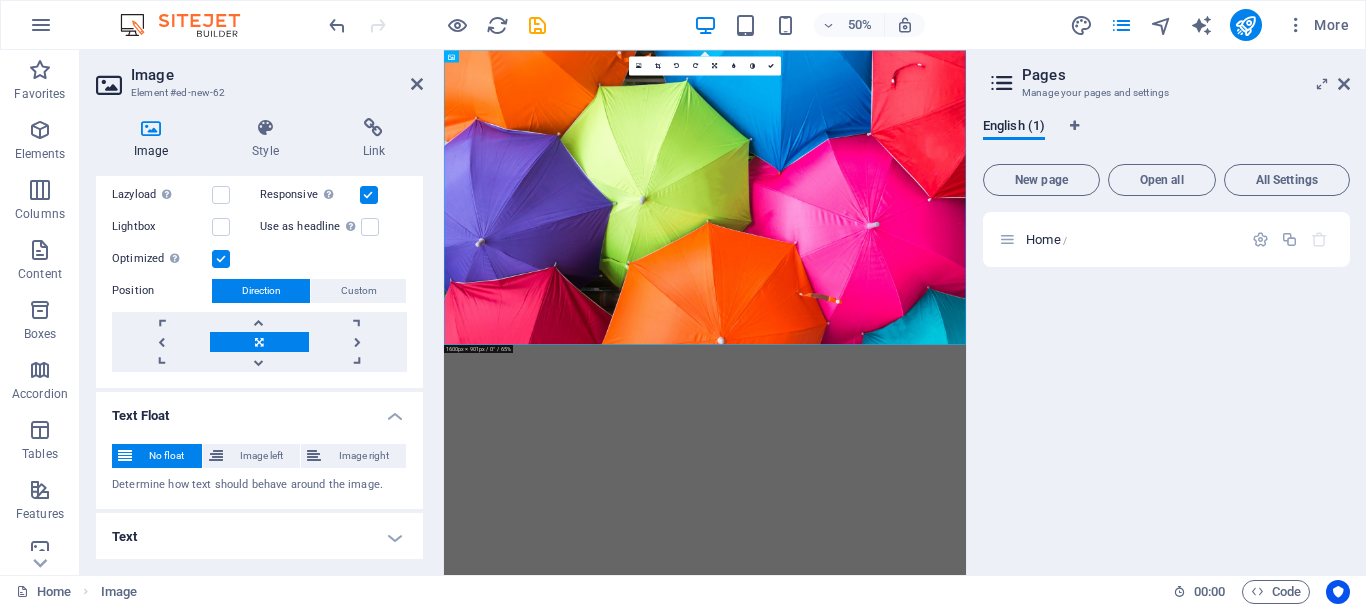 click on "Text" at bounding box center [259, 537] 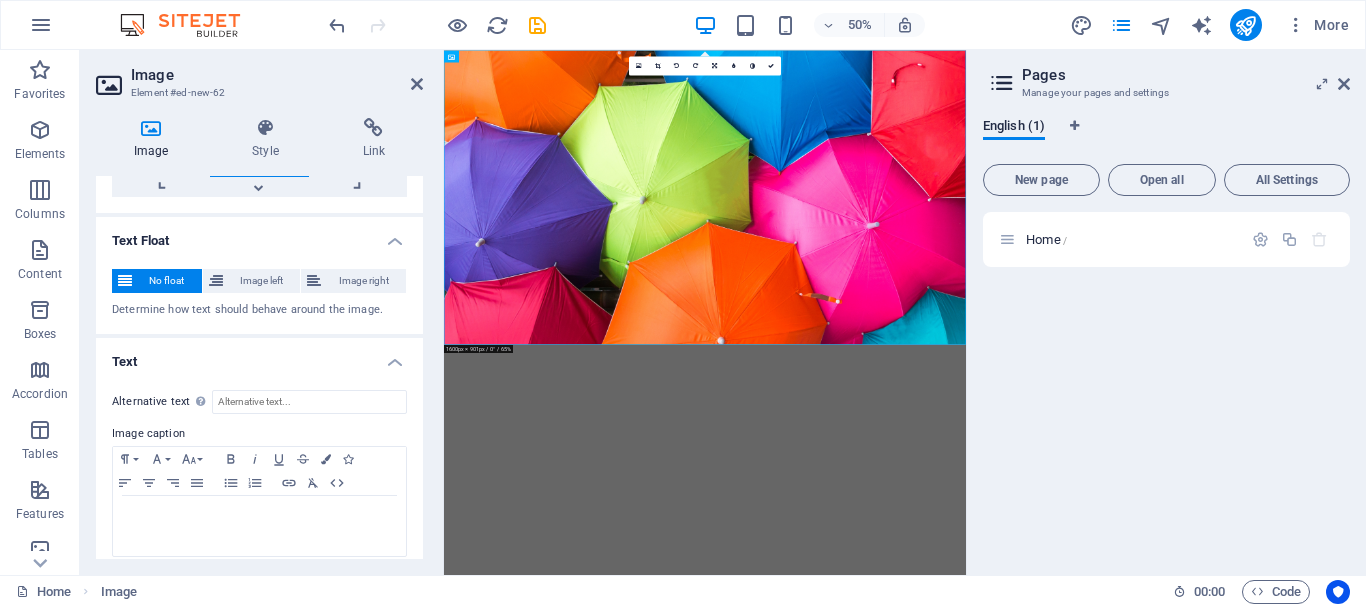 scroll, scrollTop: 544, scrollLeft: 0, axis: vertical 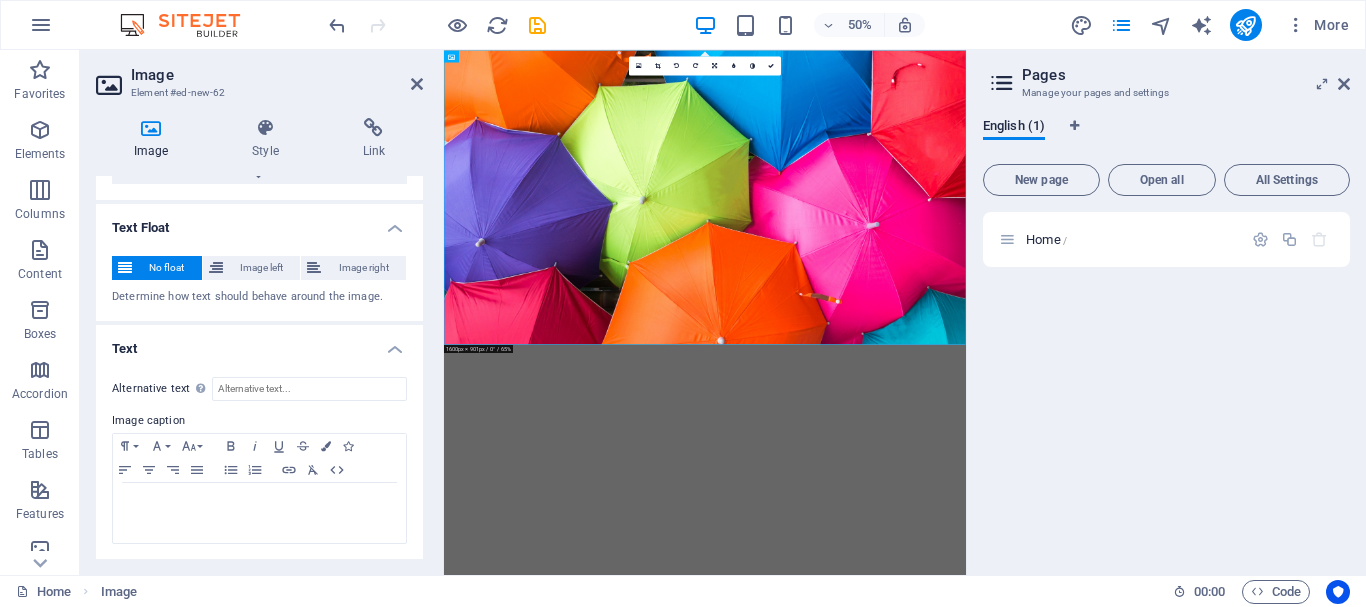 click on "Skip to main content" at bounding box center [966, 344] 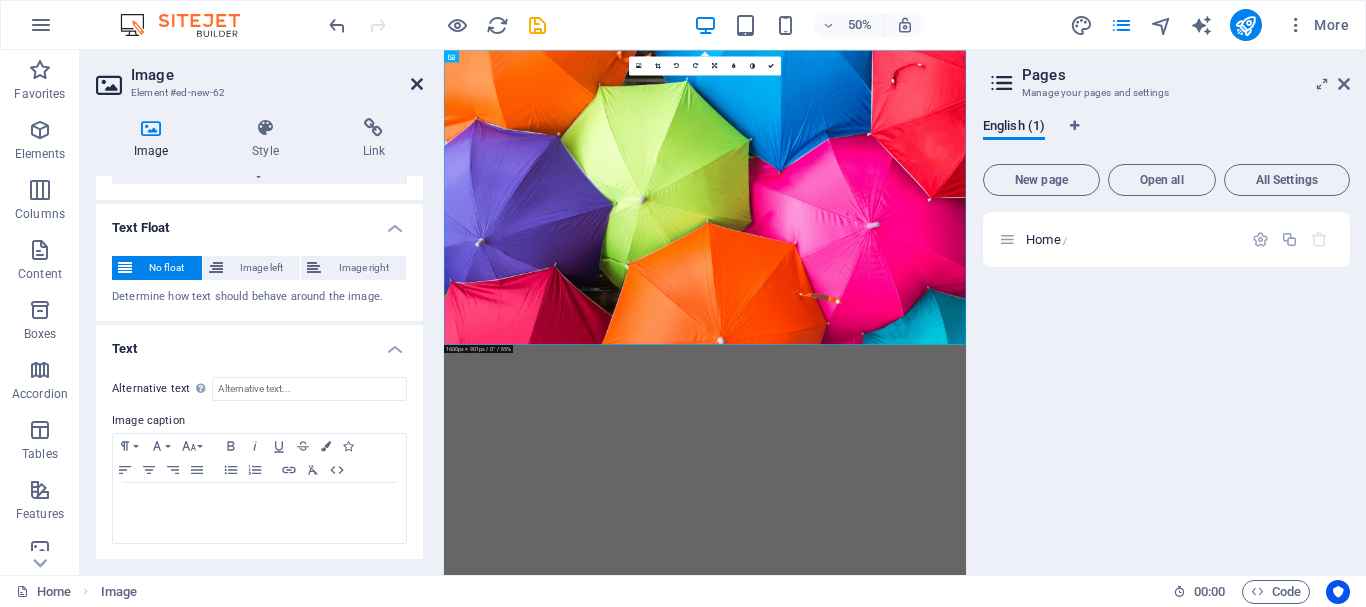 click at bounding box center (417, 84) 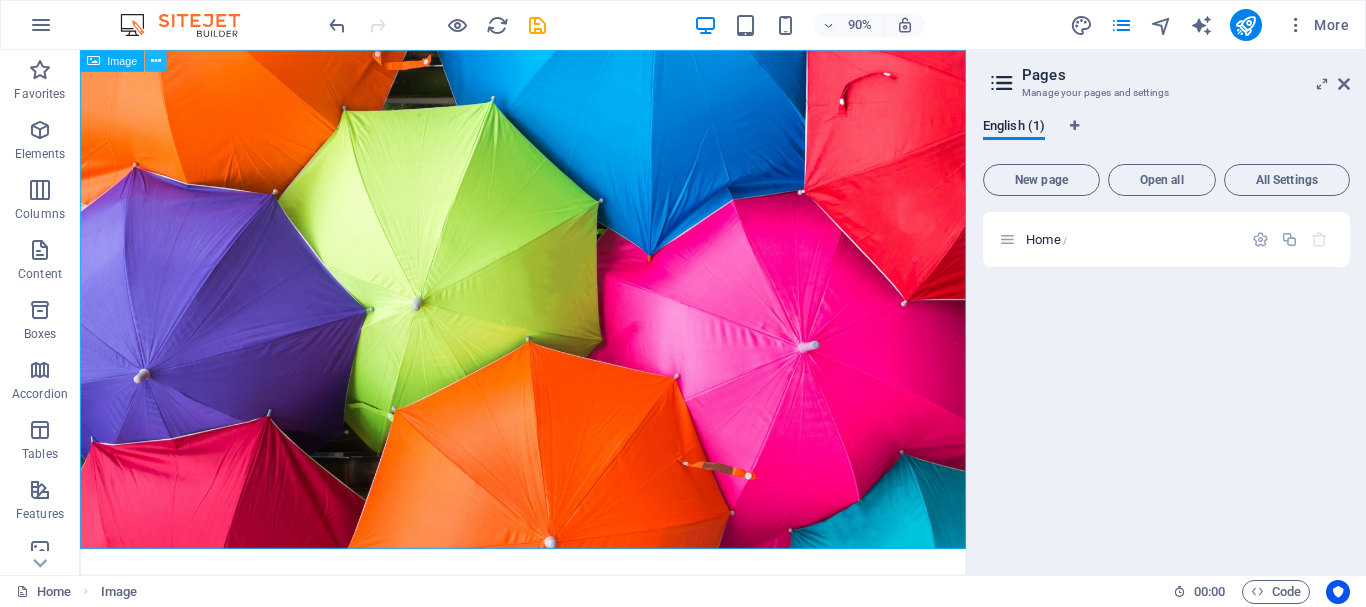 click at bounding box center (156, 60) 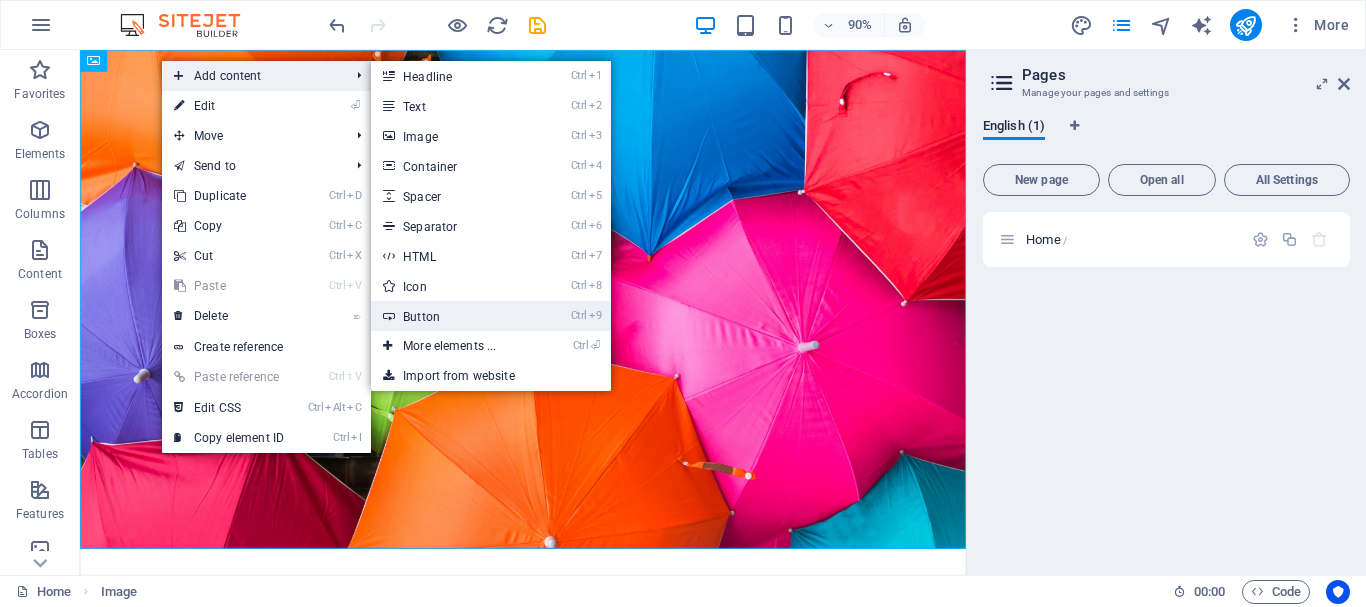 click on "Ctrl 9  Button" at bounding box center [453, 316] 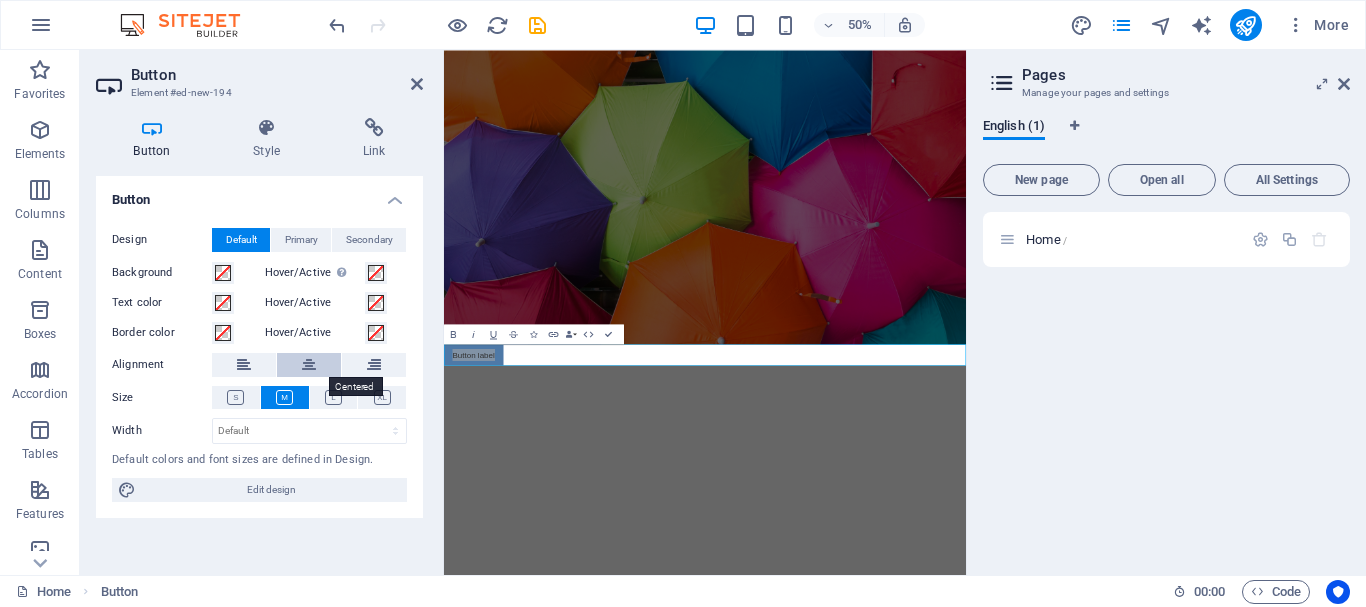 click at bounding box center [309, 365] 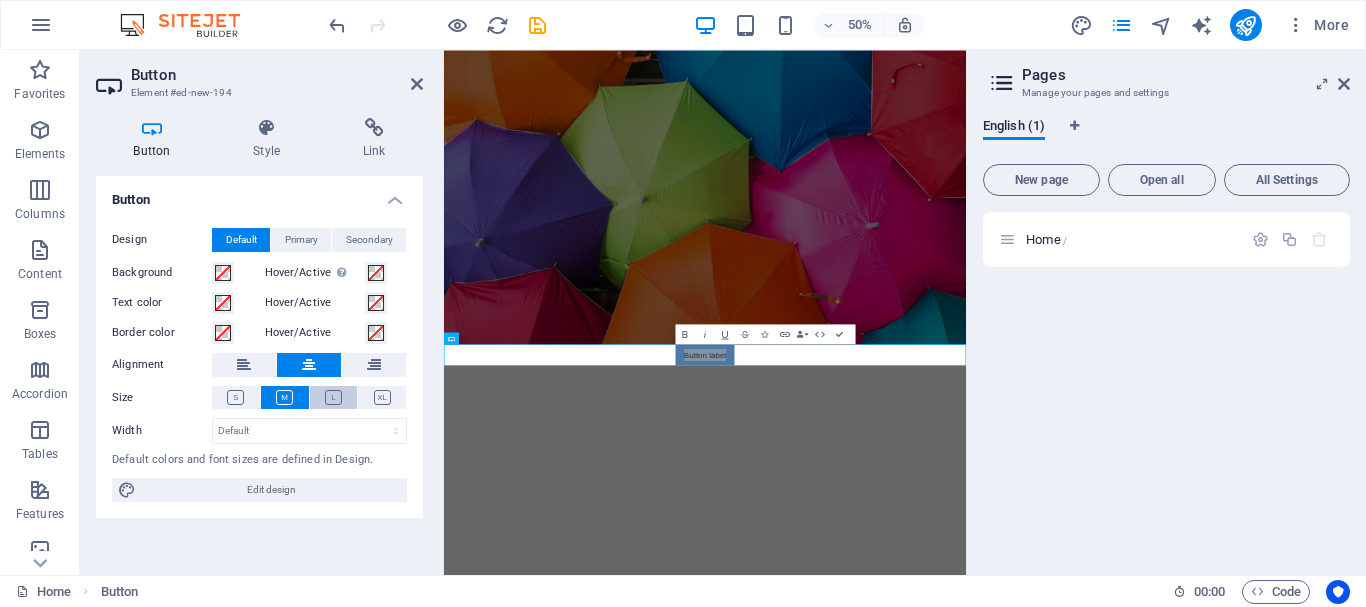 click at bounding box center [333, 397] 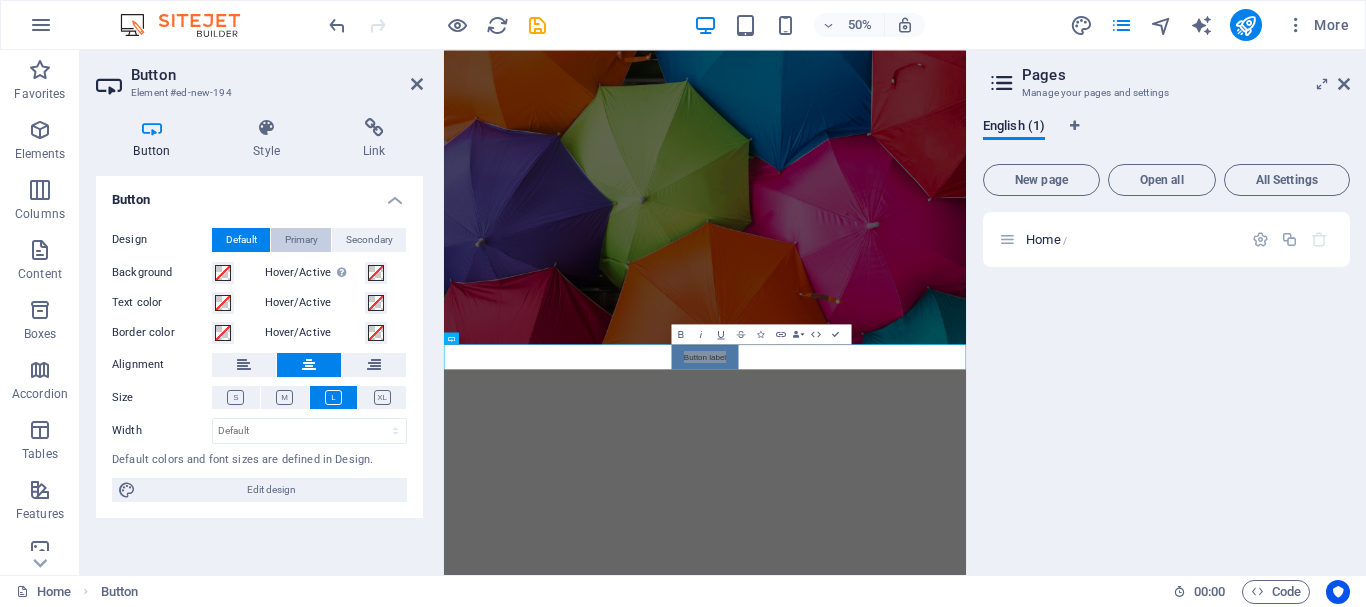 click on "Primary" at bounding box center [301, 240] 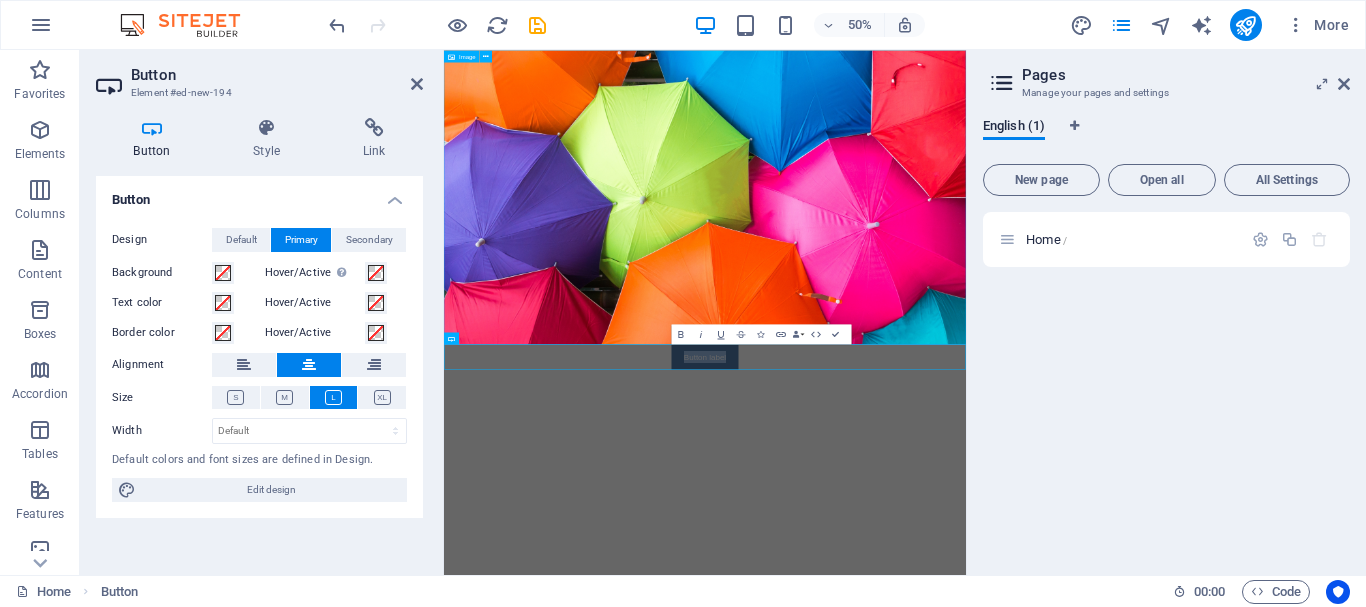 click at bounding box center [966, 344] 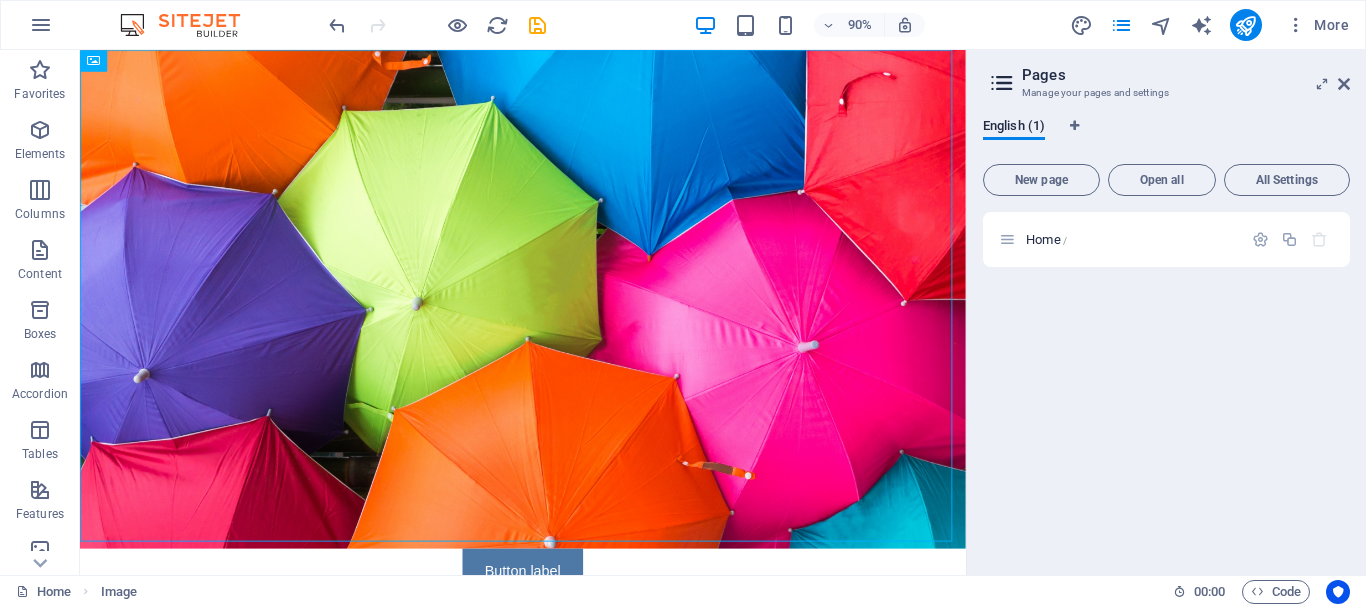 click on "Home Image 00 : 00 Code" at bounding box center [683, 591] 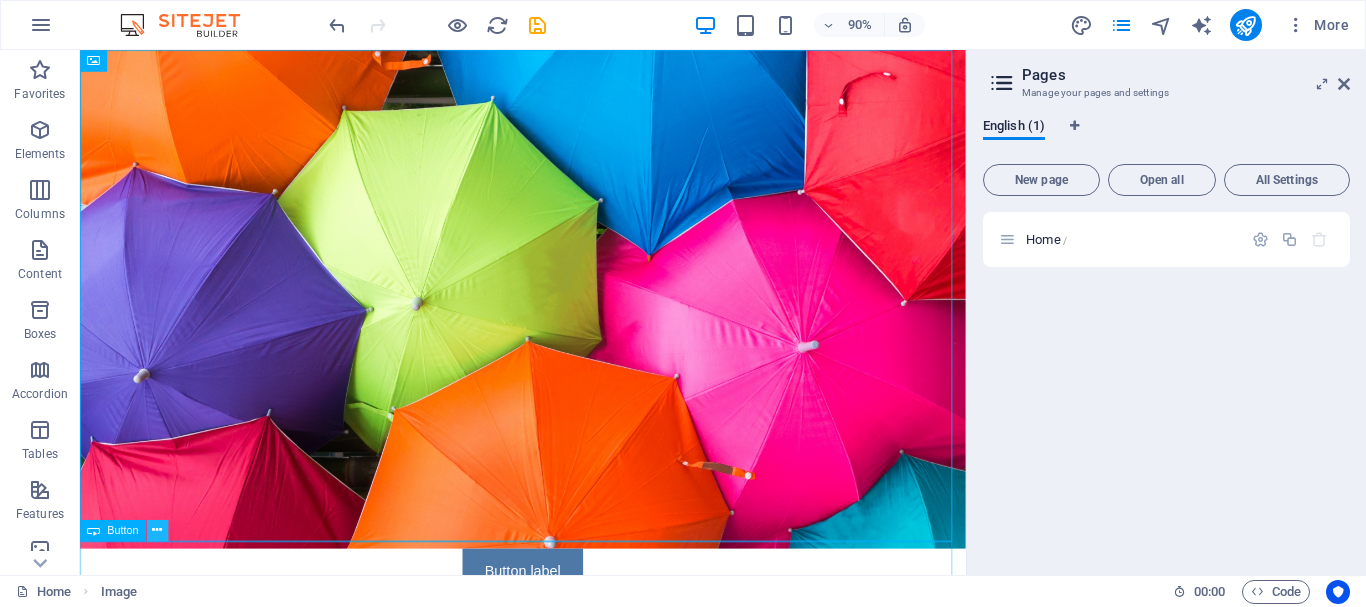 click at bounding box center (157, 530) 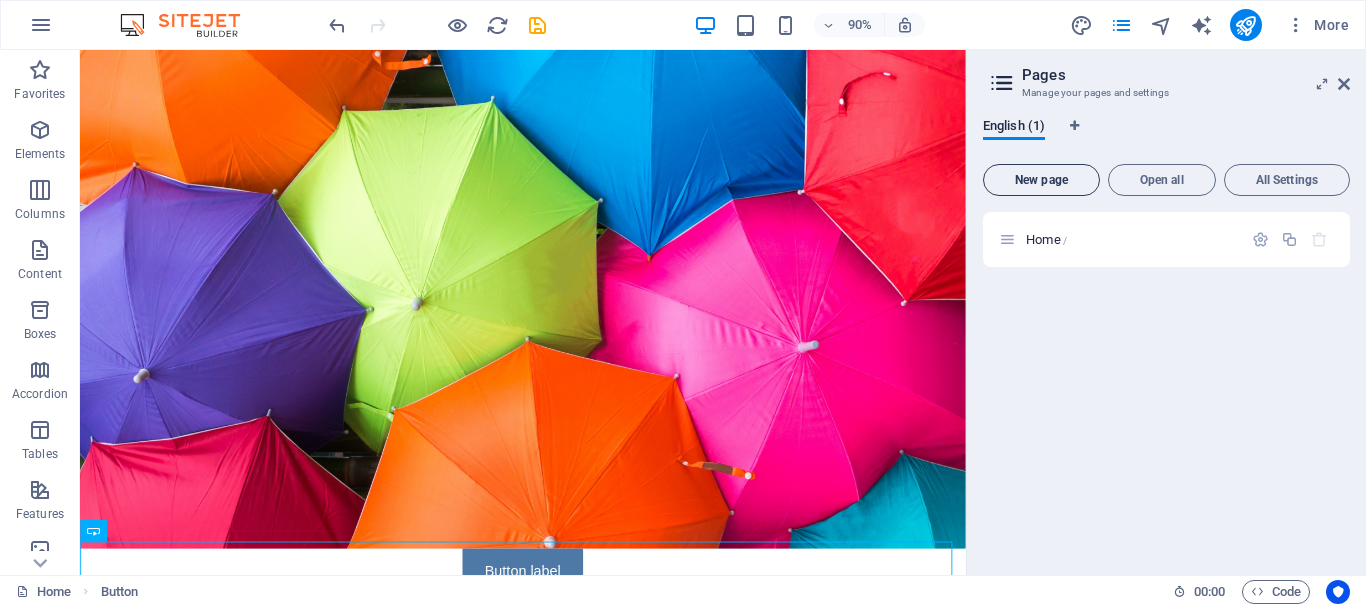 click on "New page" at bounding box center [1041, 180] 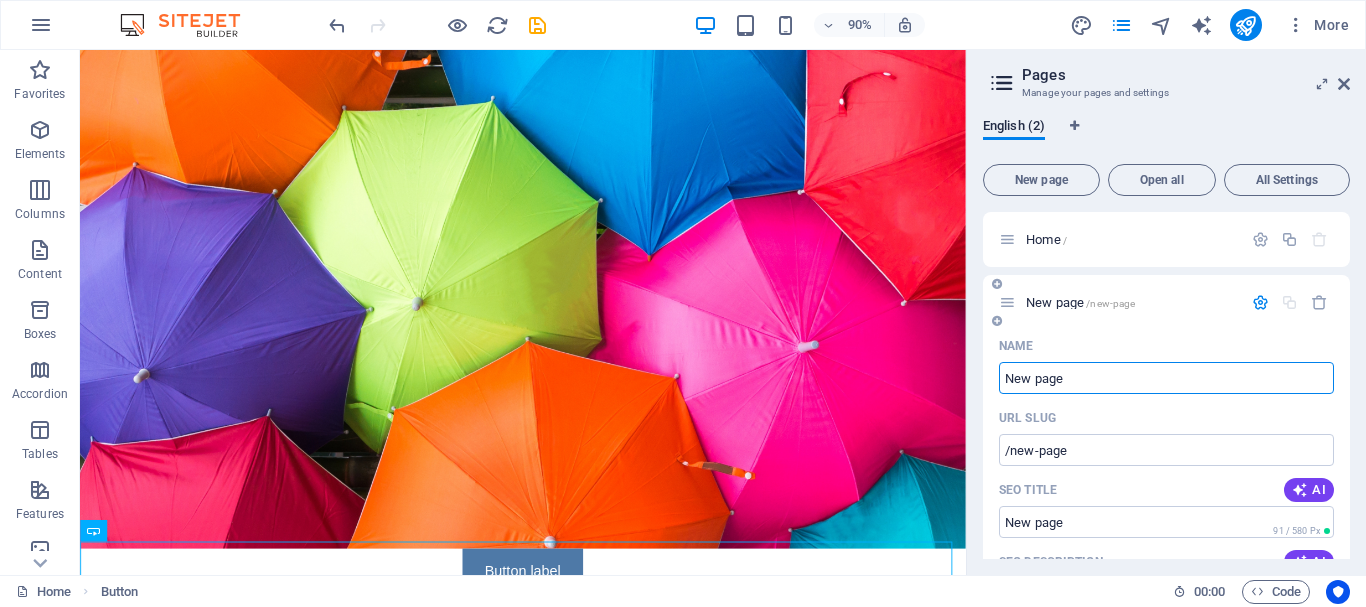 click on "New page" at bounding box center (1166, 378) 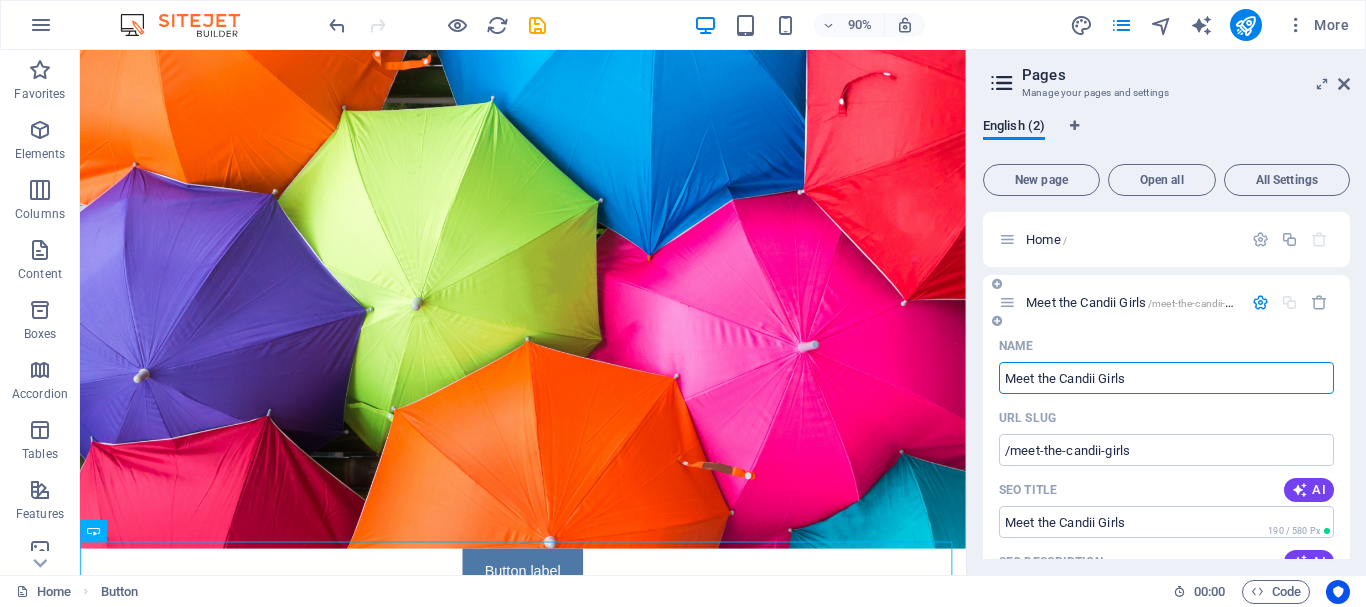 type on "Meet the Candii Girls" 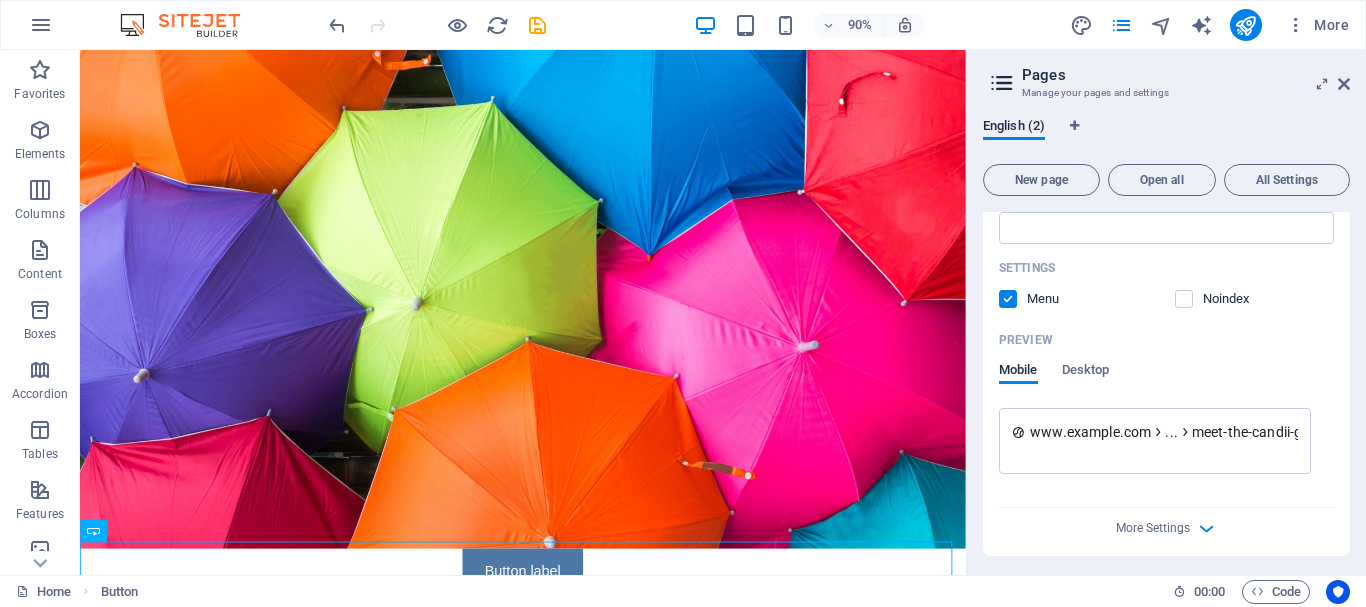 scroll, scrollTop: 476, scrollLeft: 0, axis: vertical 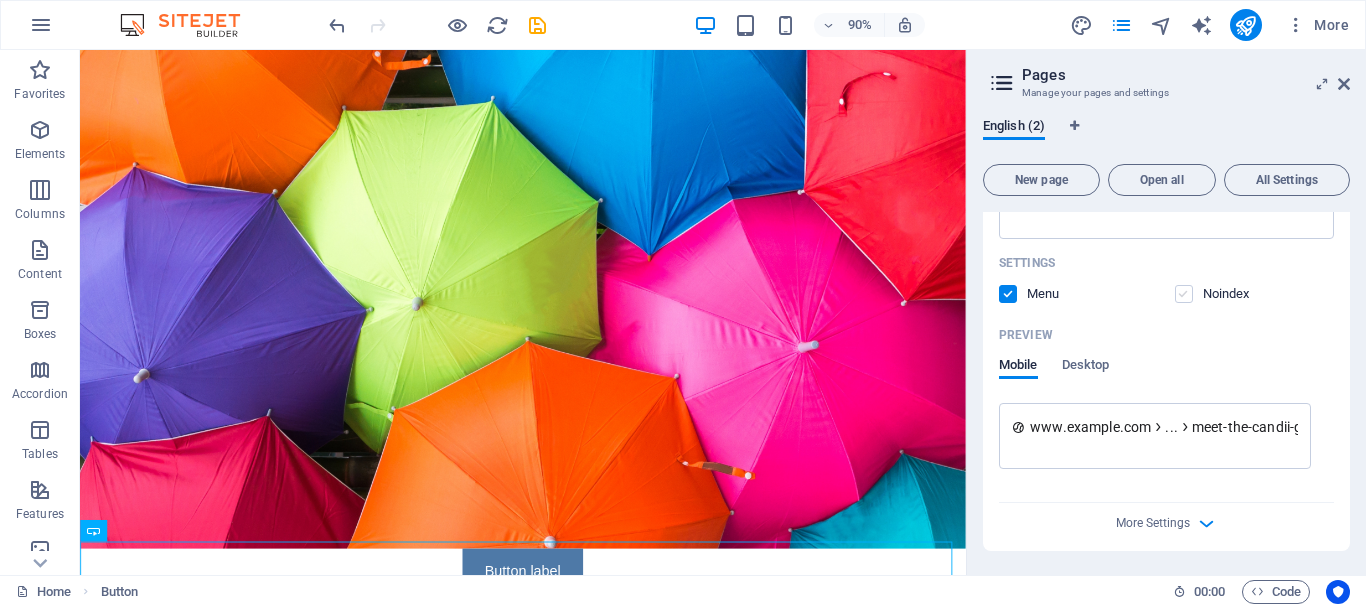 type on "Meet the Candii Girls" 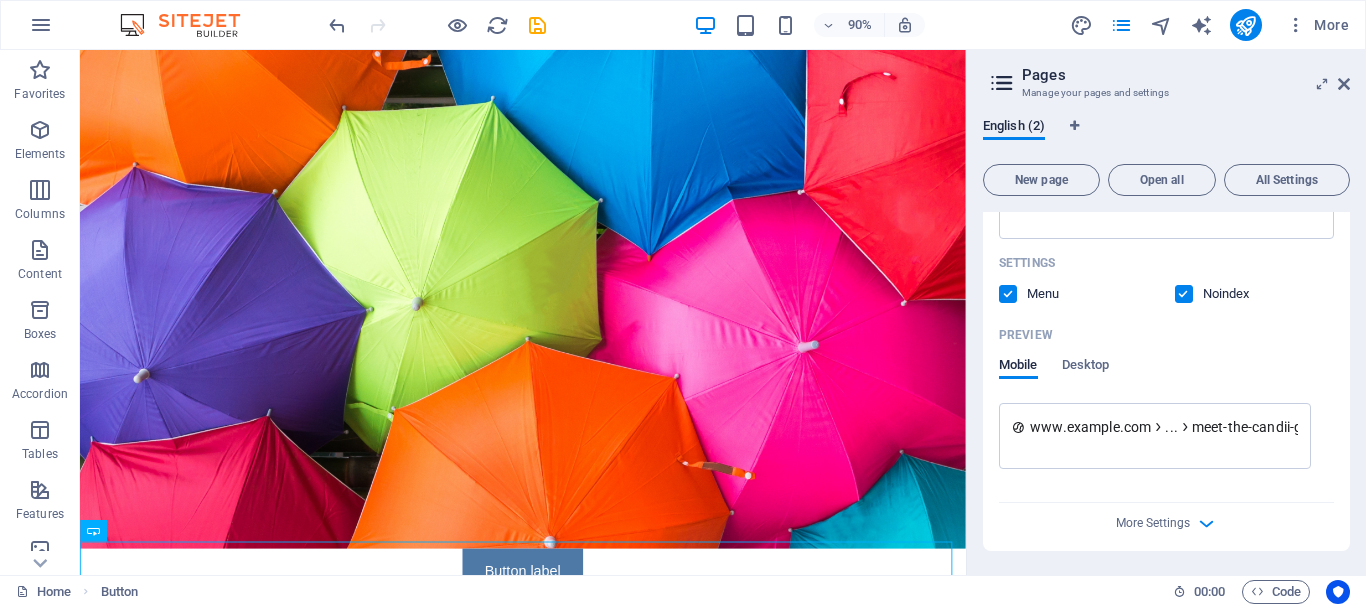 click at bounding box center (1184, 294) 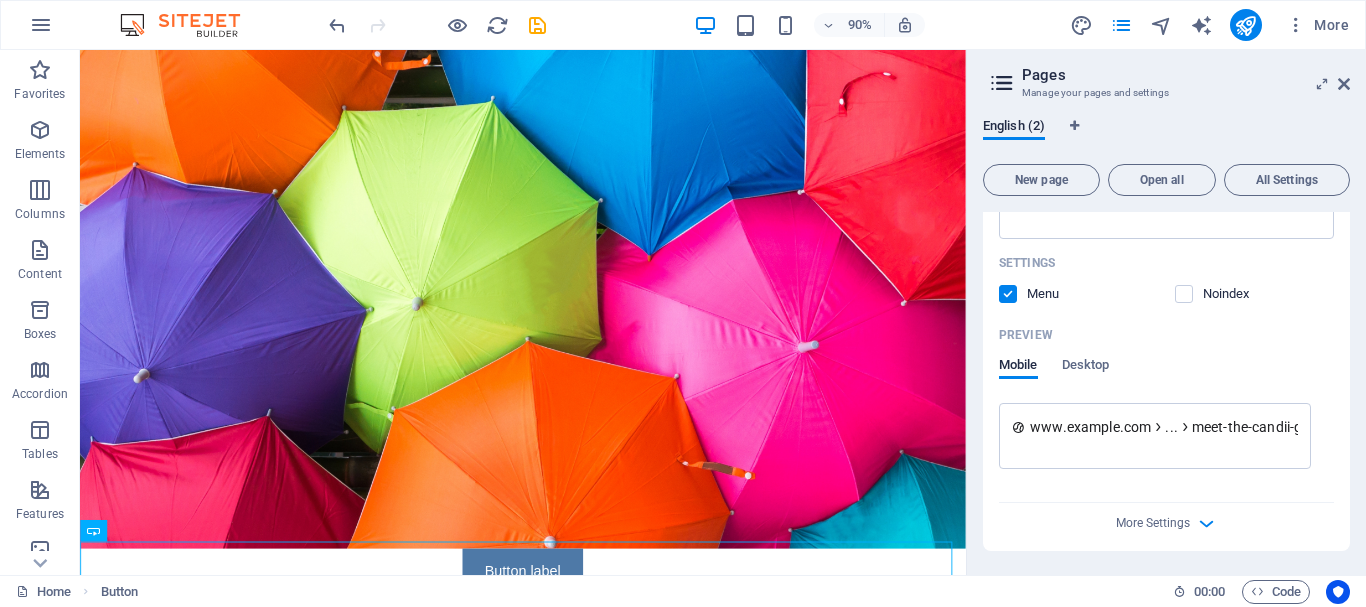 click at bounding box center (1008, 294) 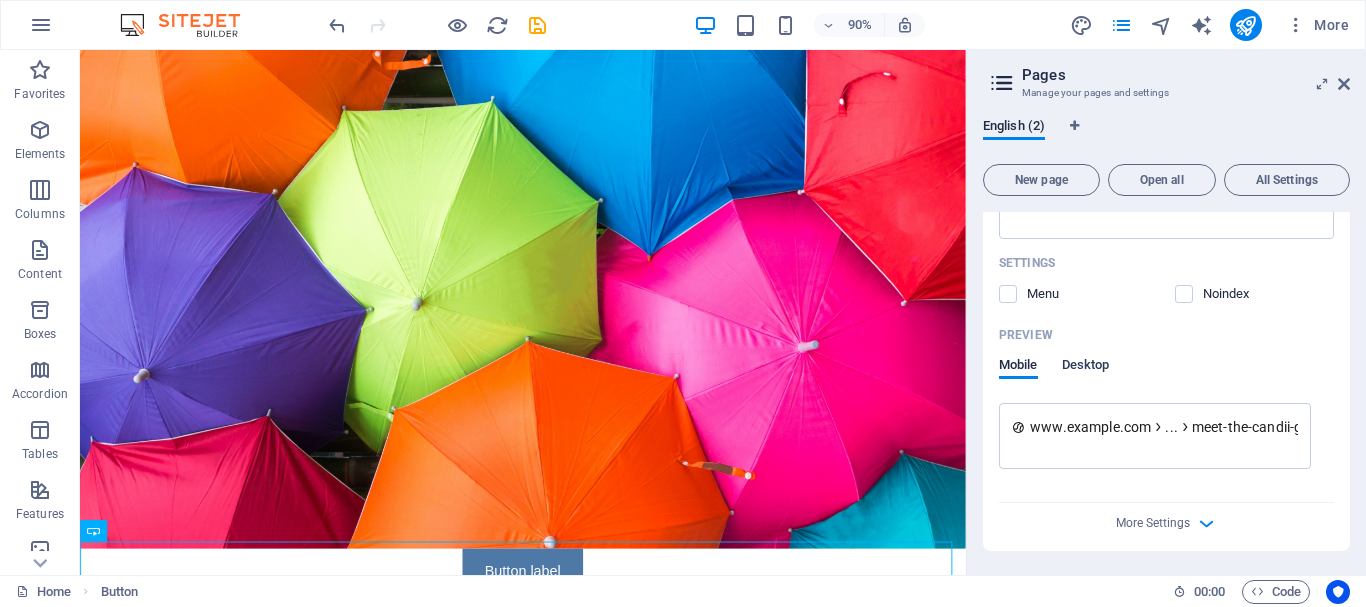 click on "Desktop" at bounding box center [1086, 367] 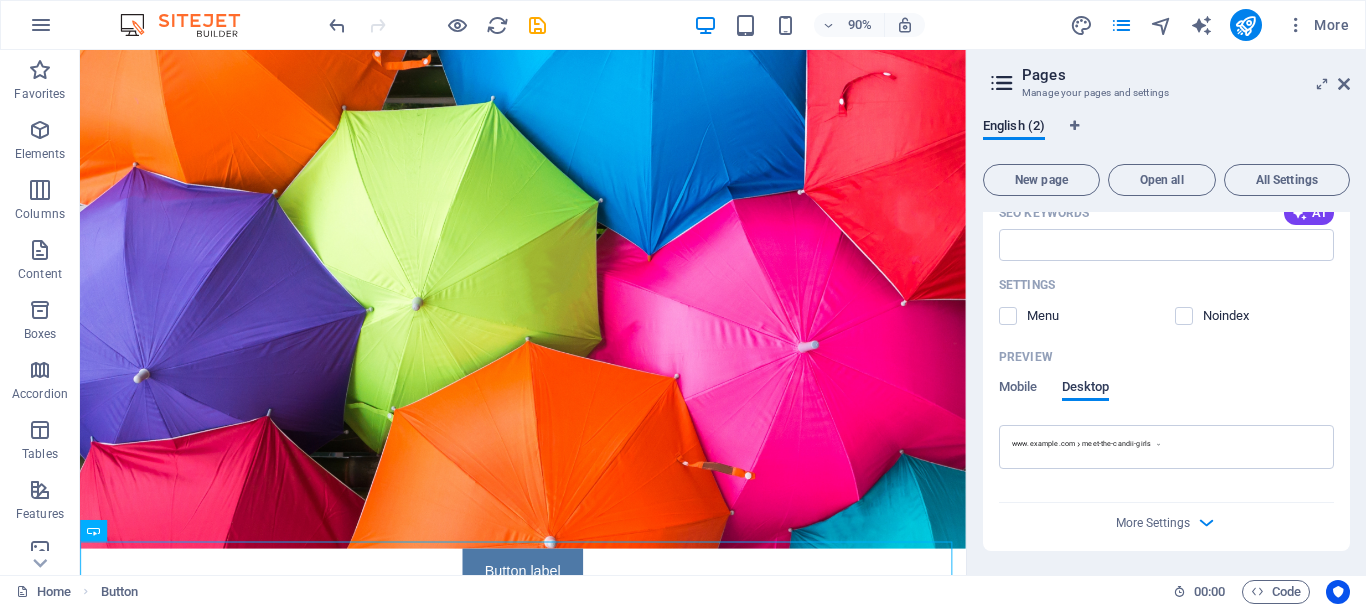 scroll, scrollTop: 454, scrollLeft: 0, axis: vertical 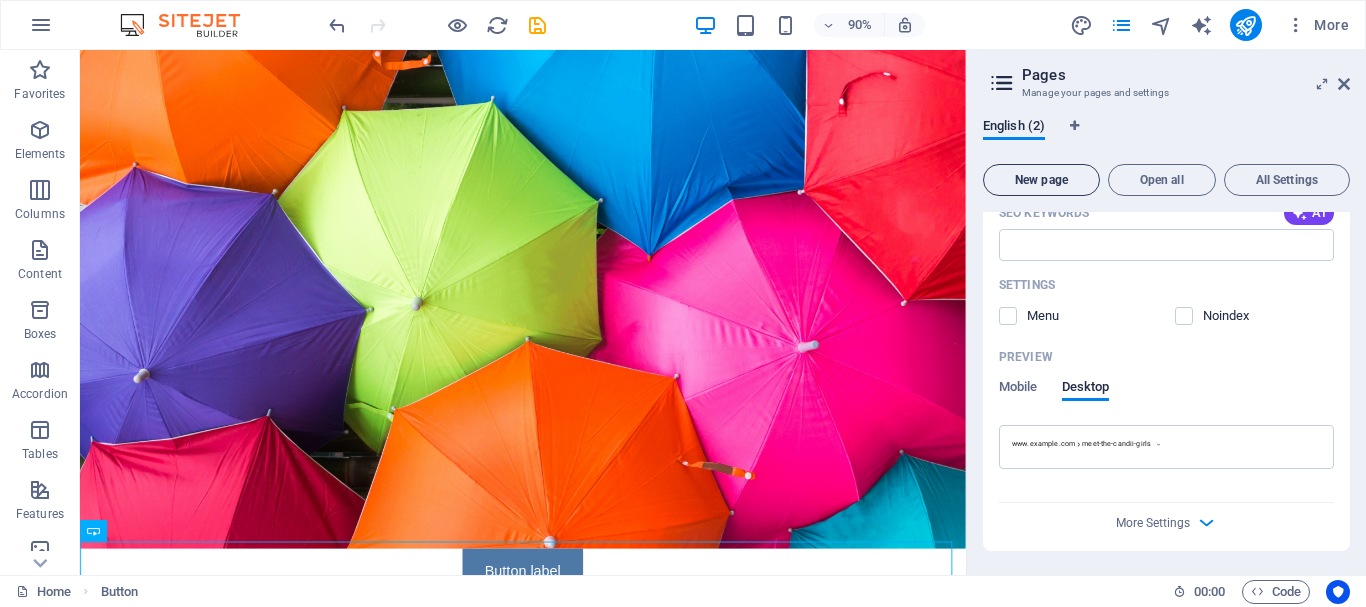 click on "New page" at bounding box center (1041, 180) 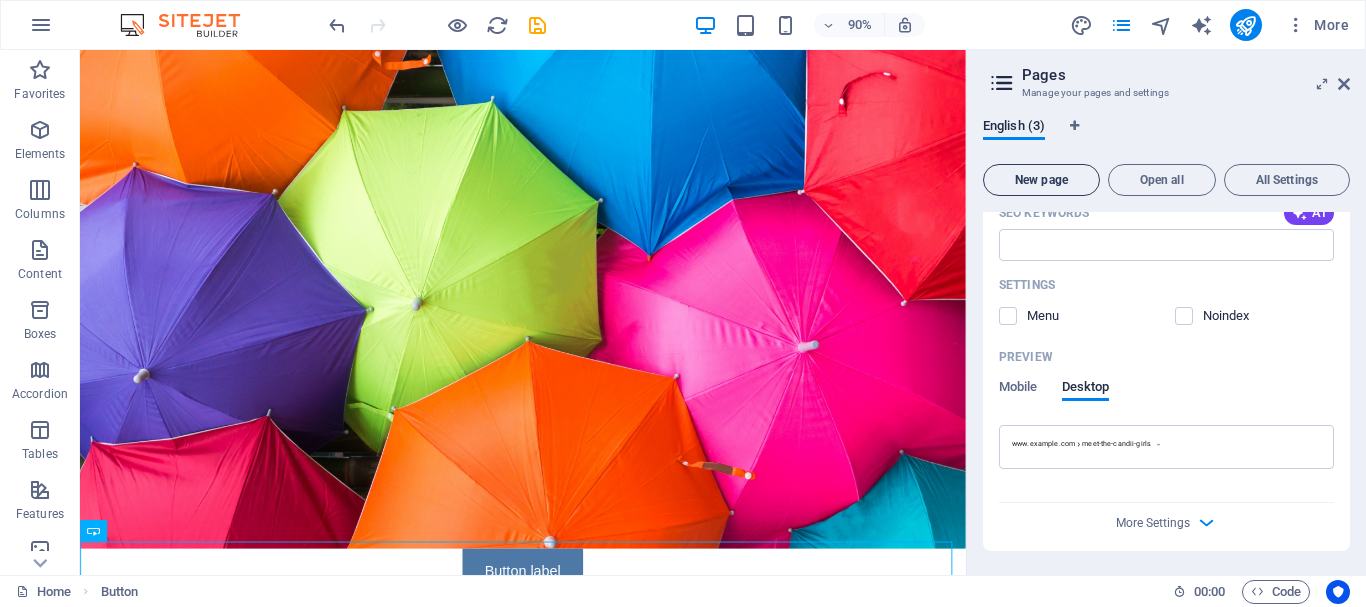 scroll, scrollTop: 730, scrollLeft: 0, axis: vertical 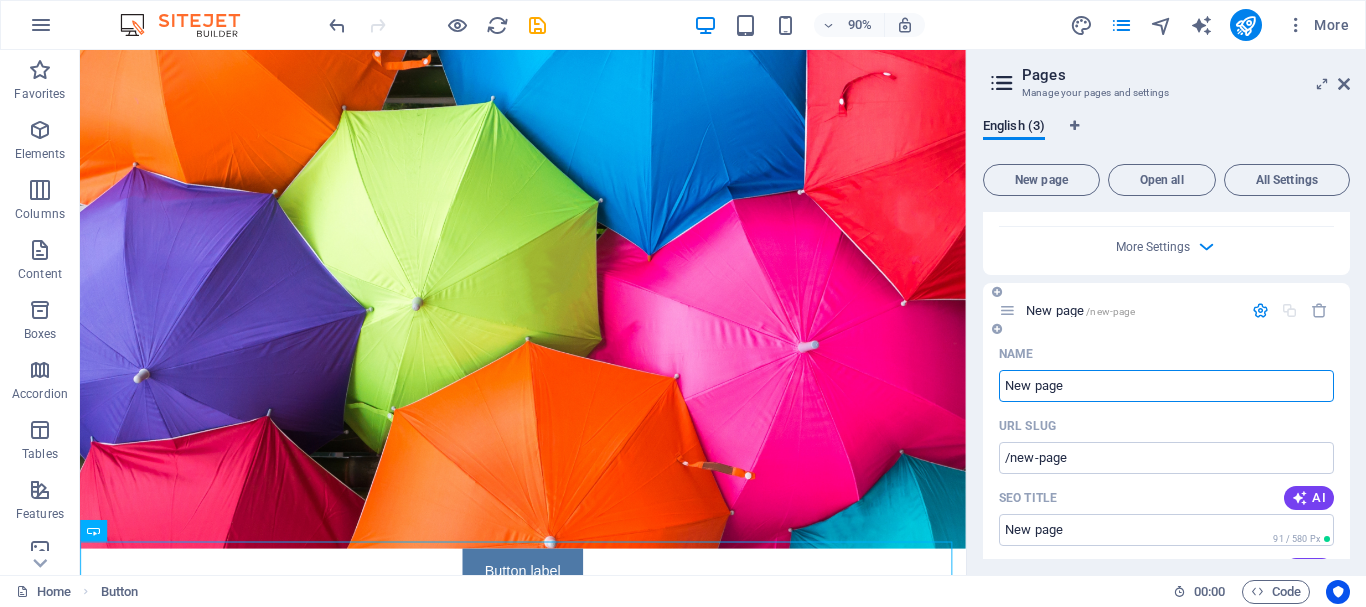click on "New page" at bounding box center (1166, 386) 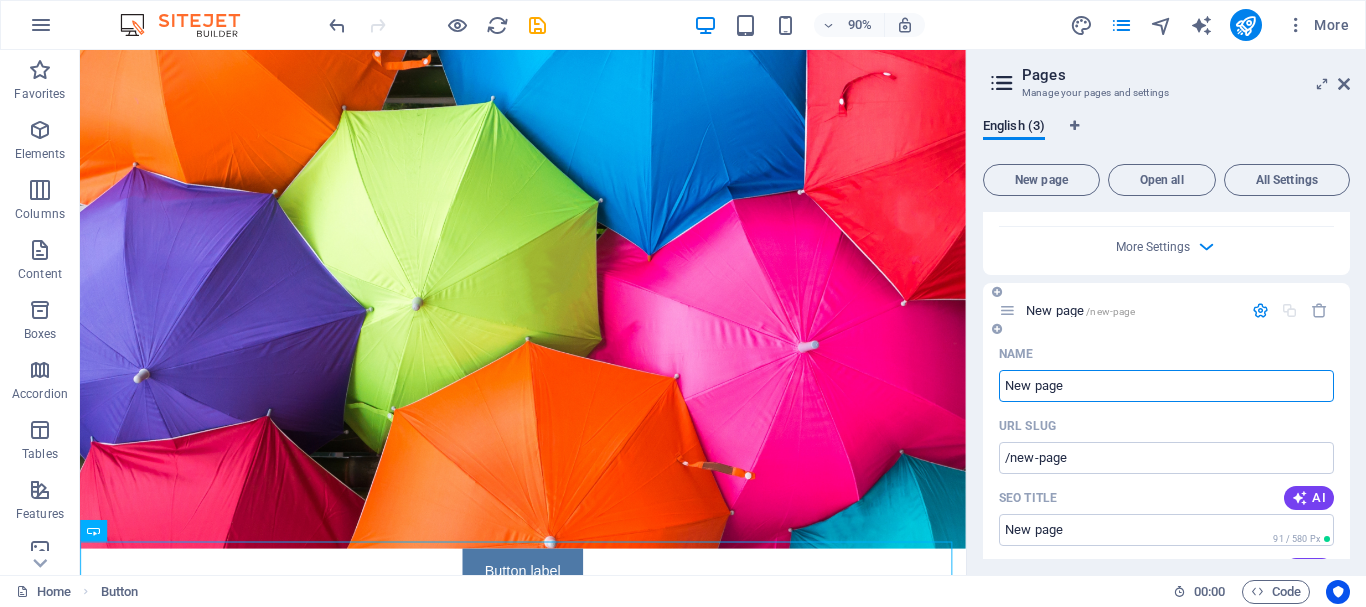 paste on "The Vision" 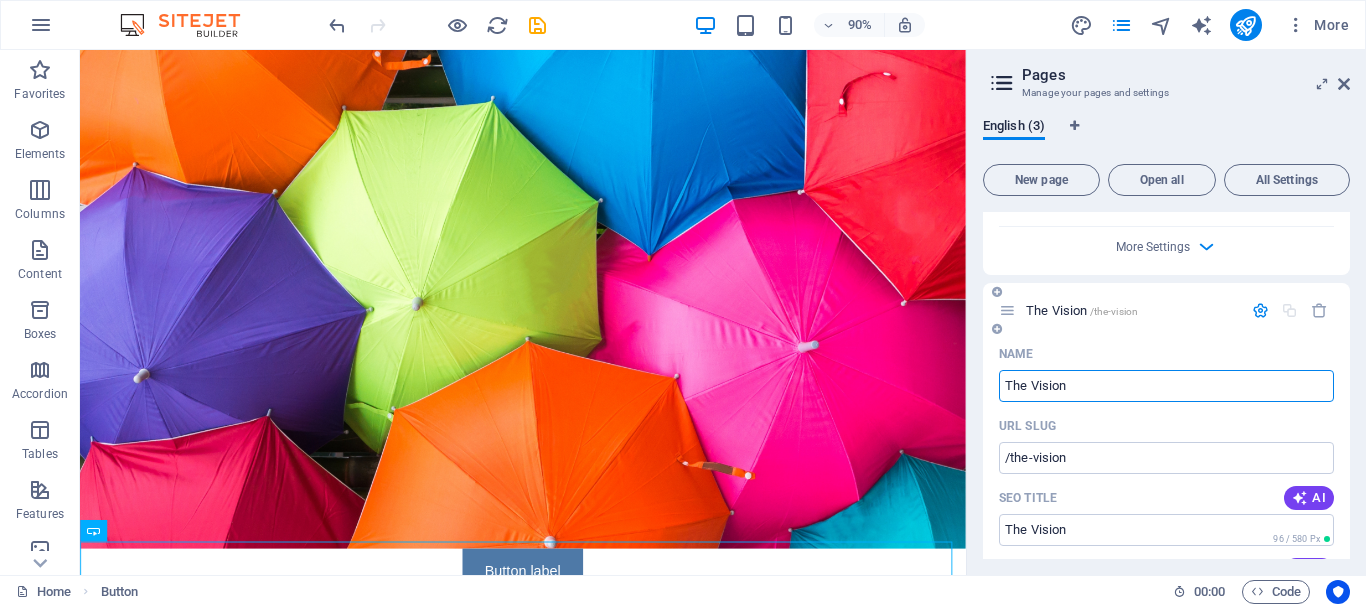 type on "The Vision" 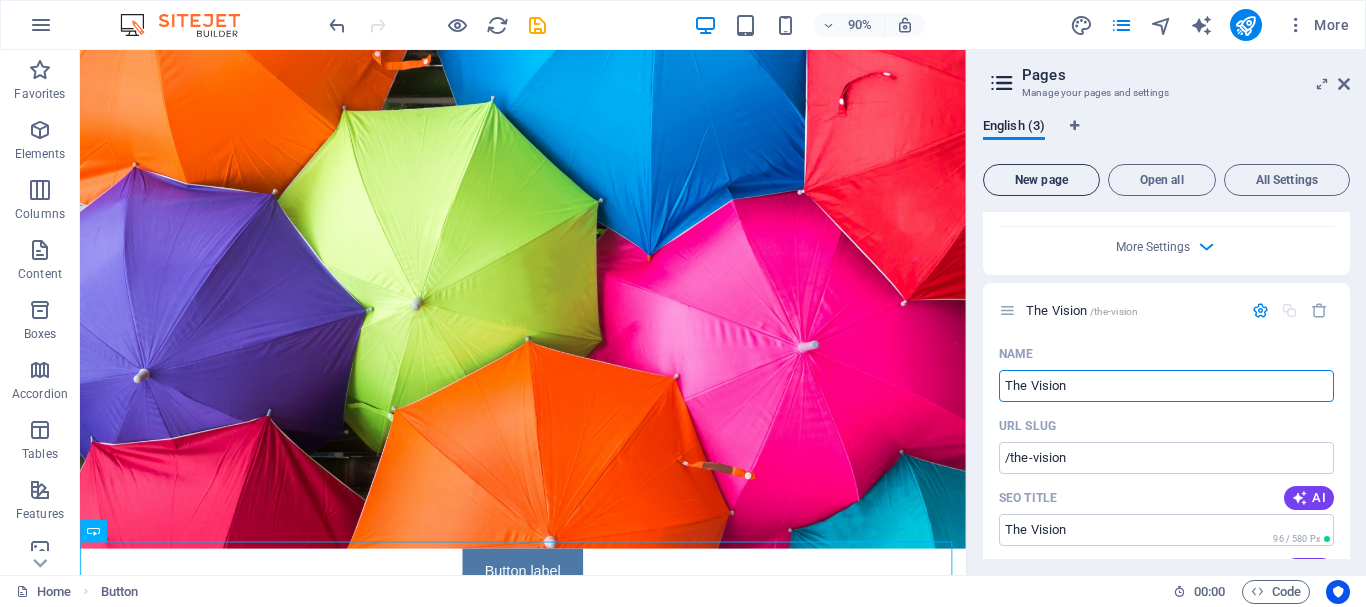 type on "The Vision" 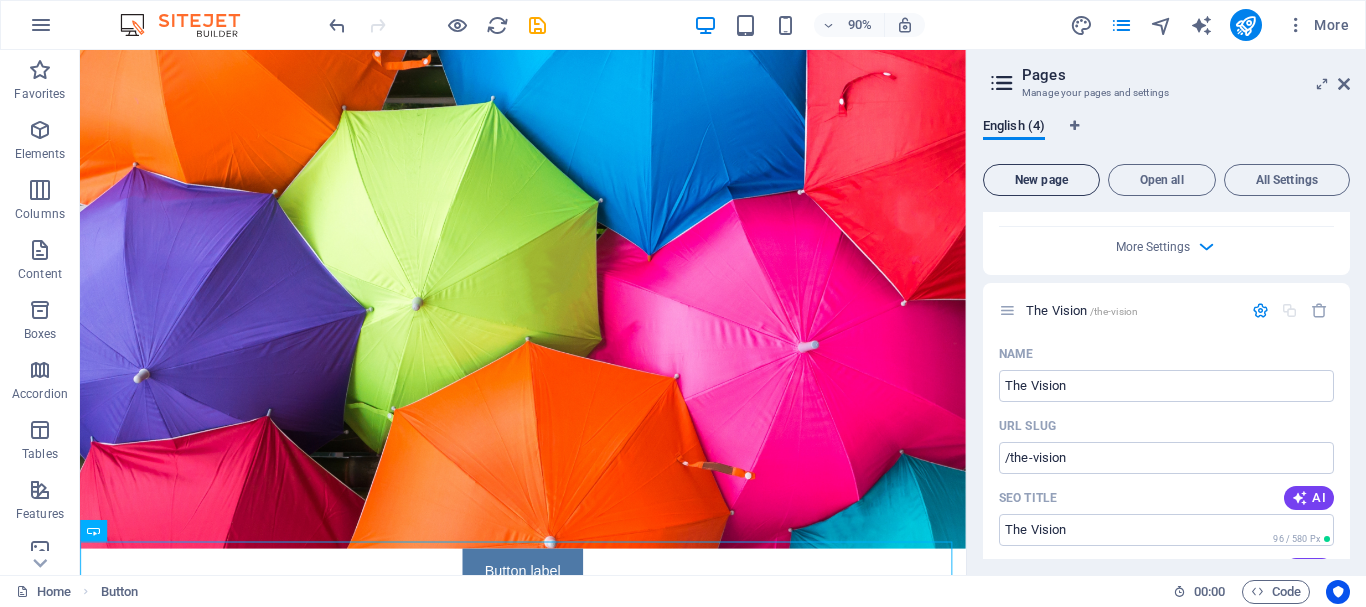scroll, scrollTop: 1491, scrollLeft: 0, axis: vertical 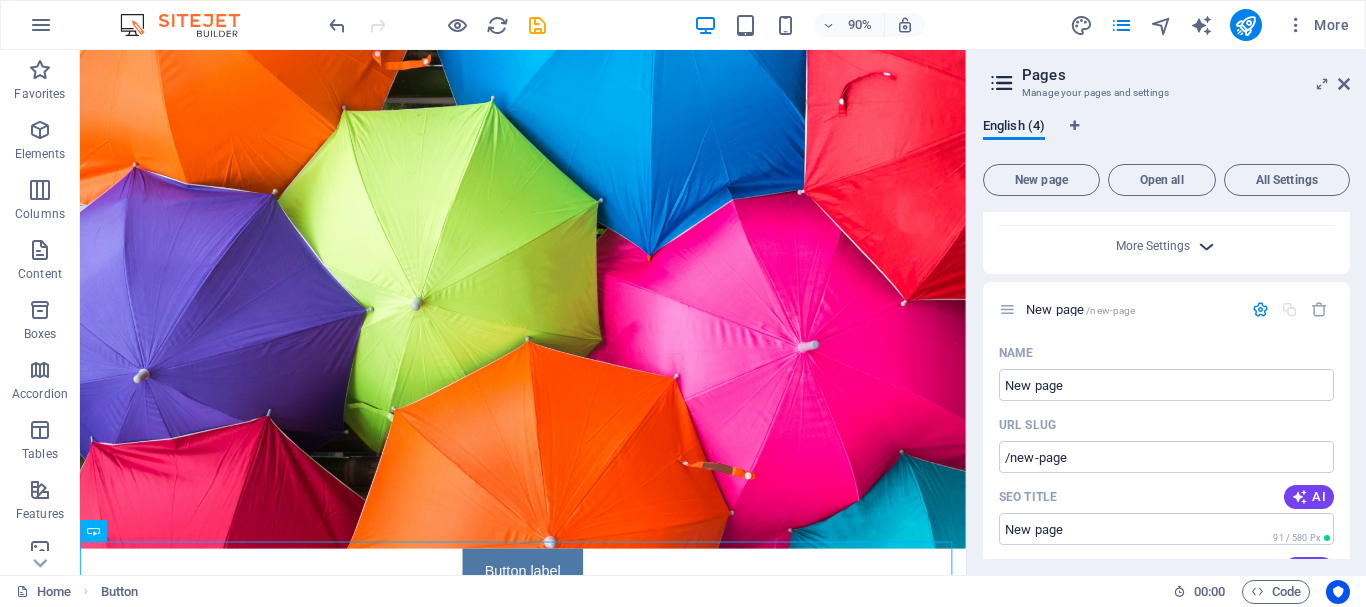 click at bounding box center (1206, 246) 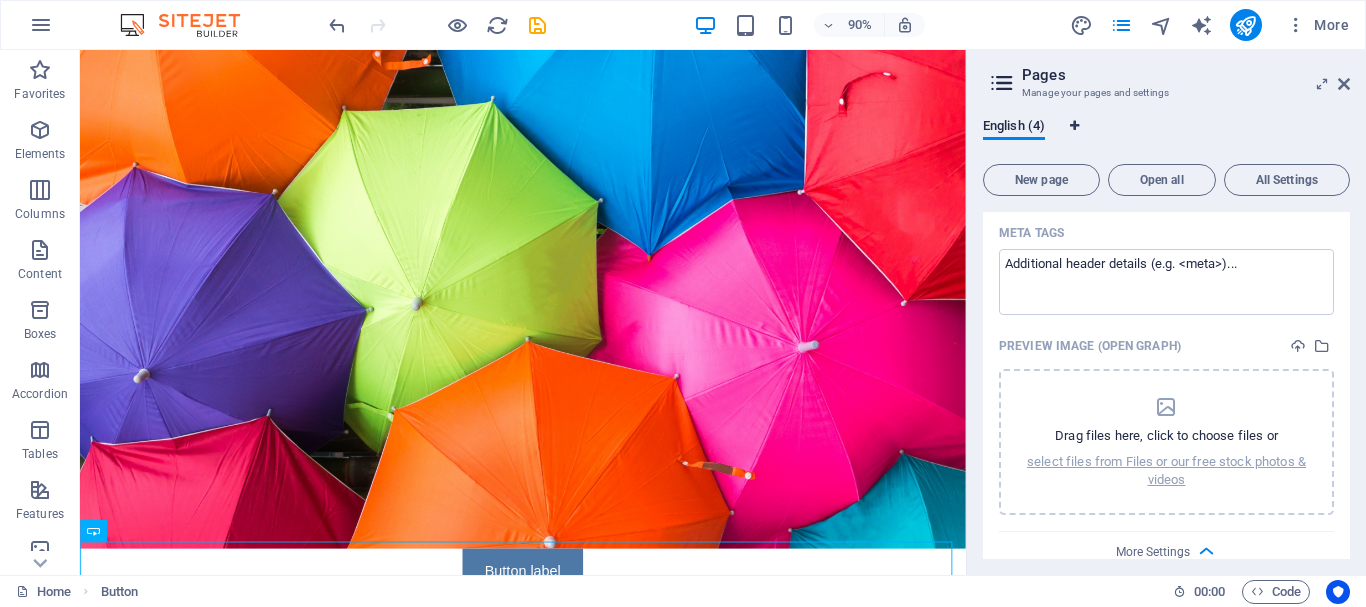 click at bounding box center [1074, 126] 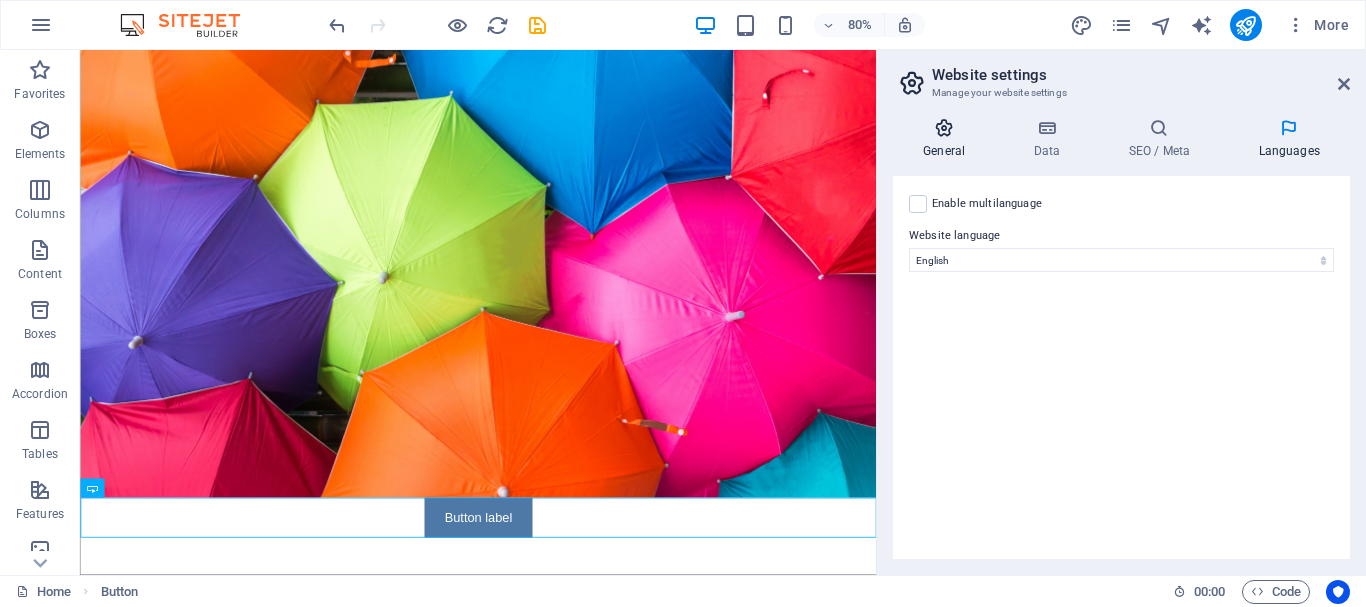 click at bounding box center (944, 128) 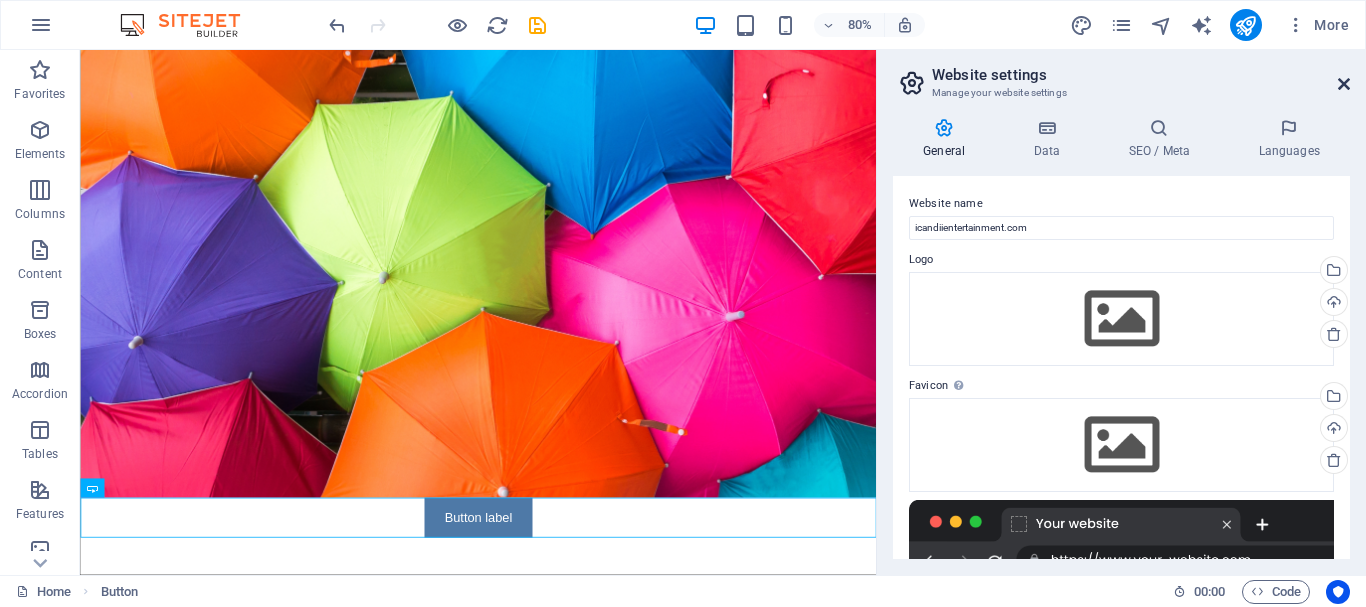 click at bounding box center [1344, 84] 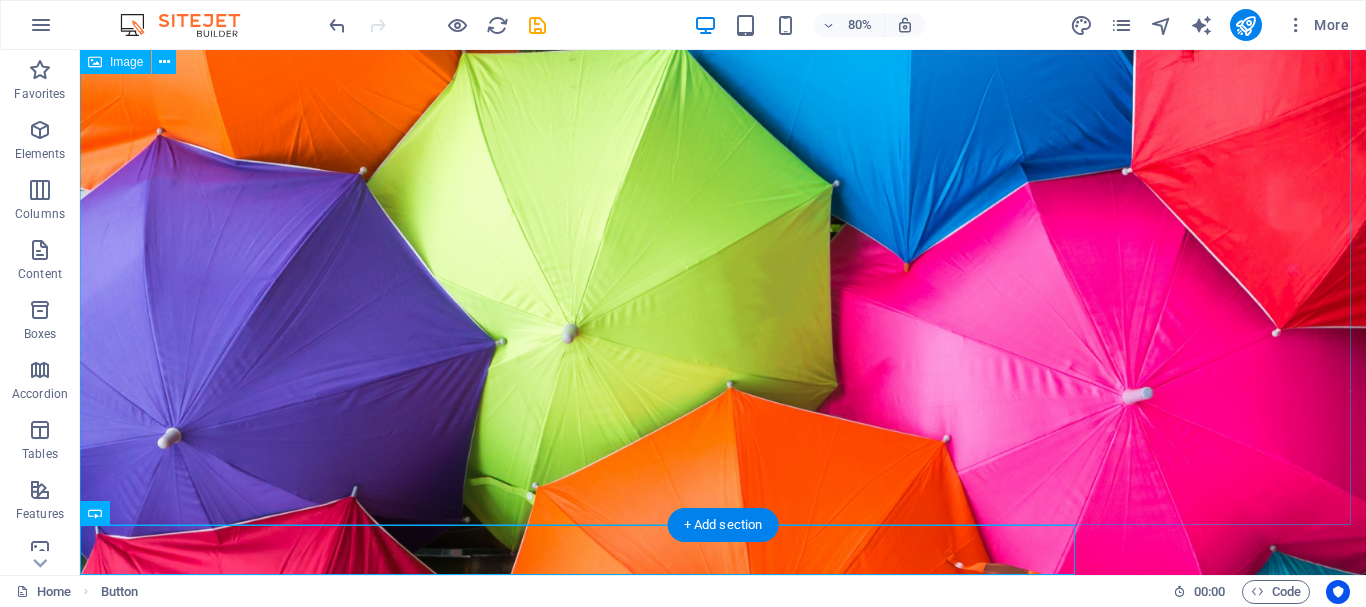 scroll, scrollTop: 241, scrollLeft: 0, axis: vertical 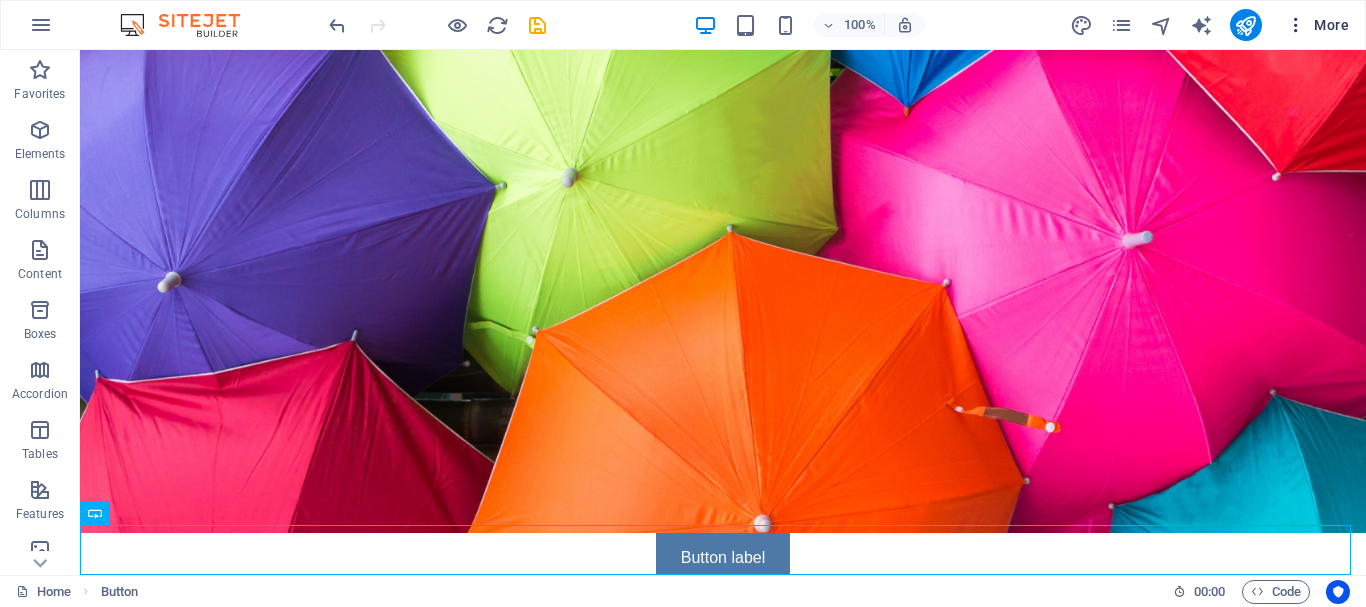 click at bounding box center [1296, 25] 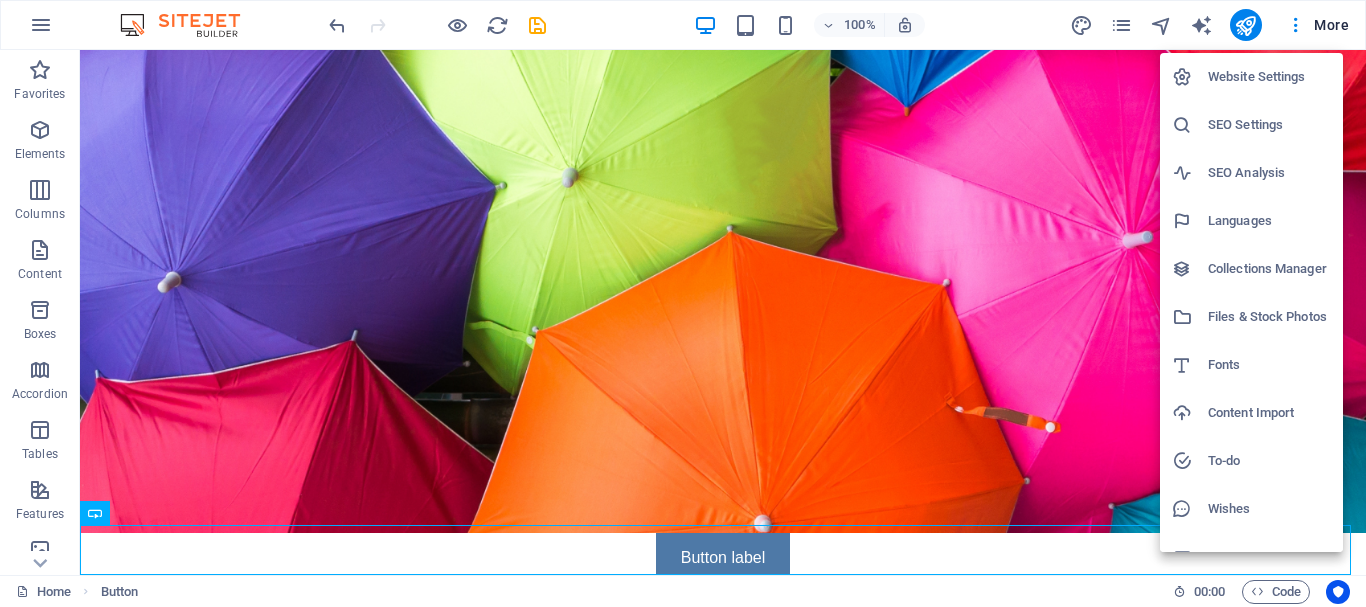 click on "Website Settings" at bounding box center (1269, 77) 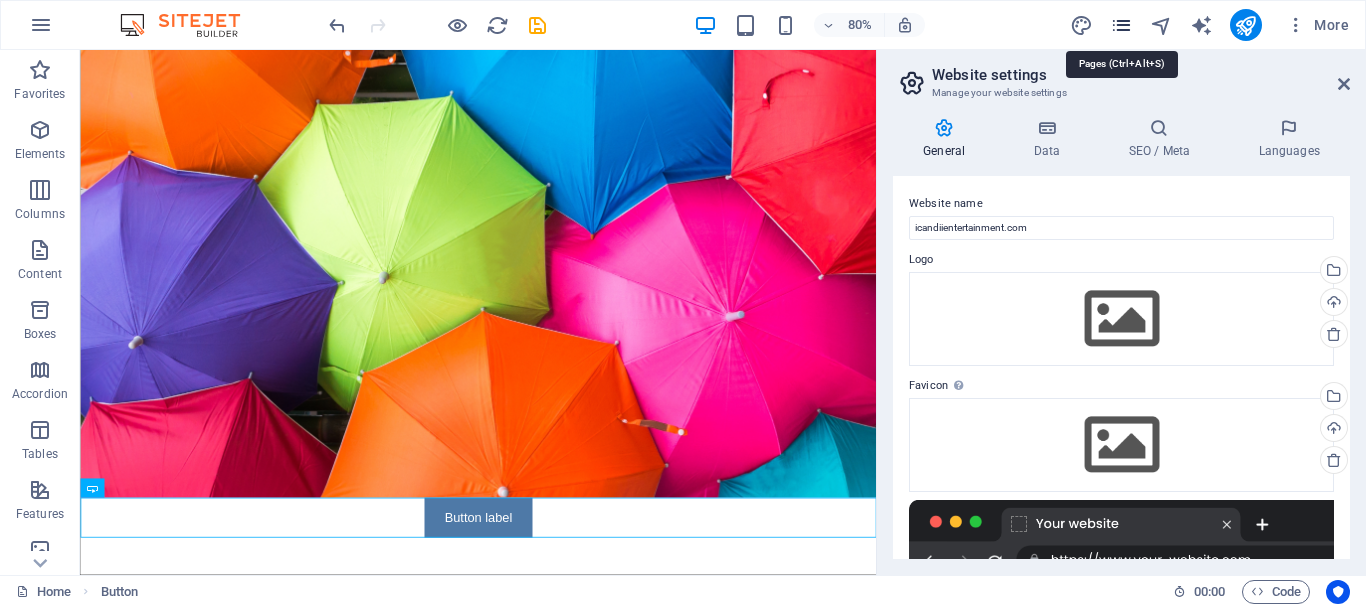 click at bounding box center (1121, 25) 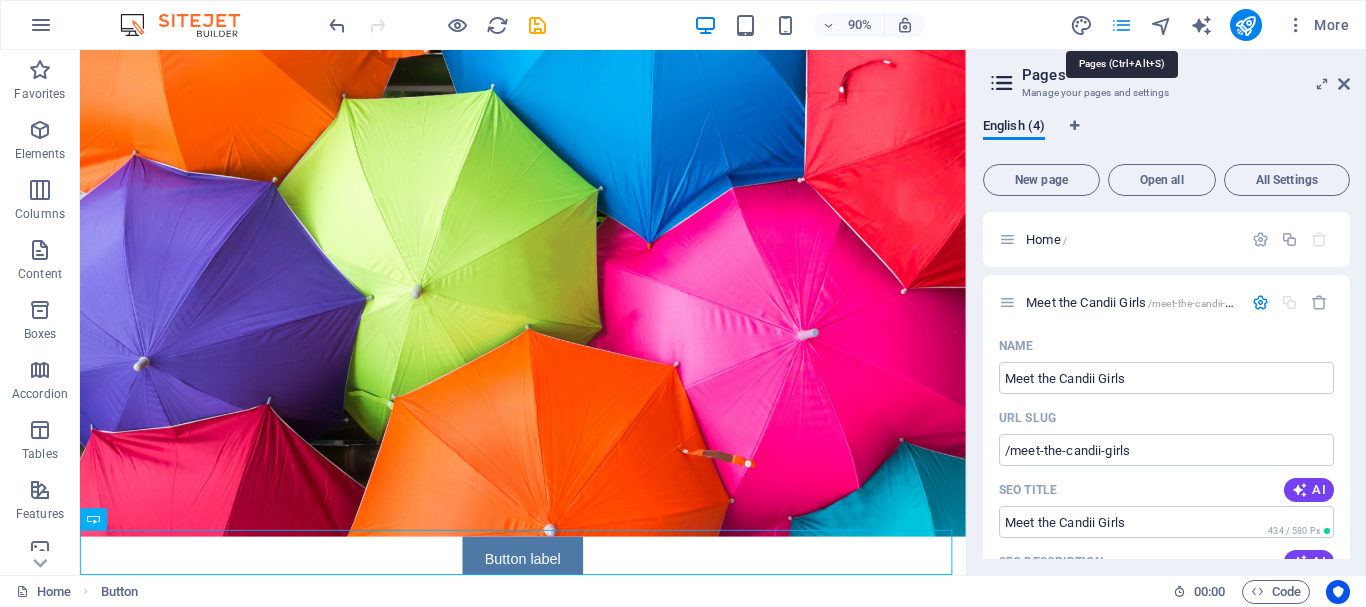 scroll, scrollTop: 1665, scrollLeft: 0, axis: vertical 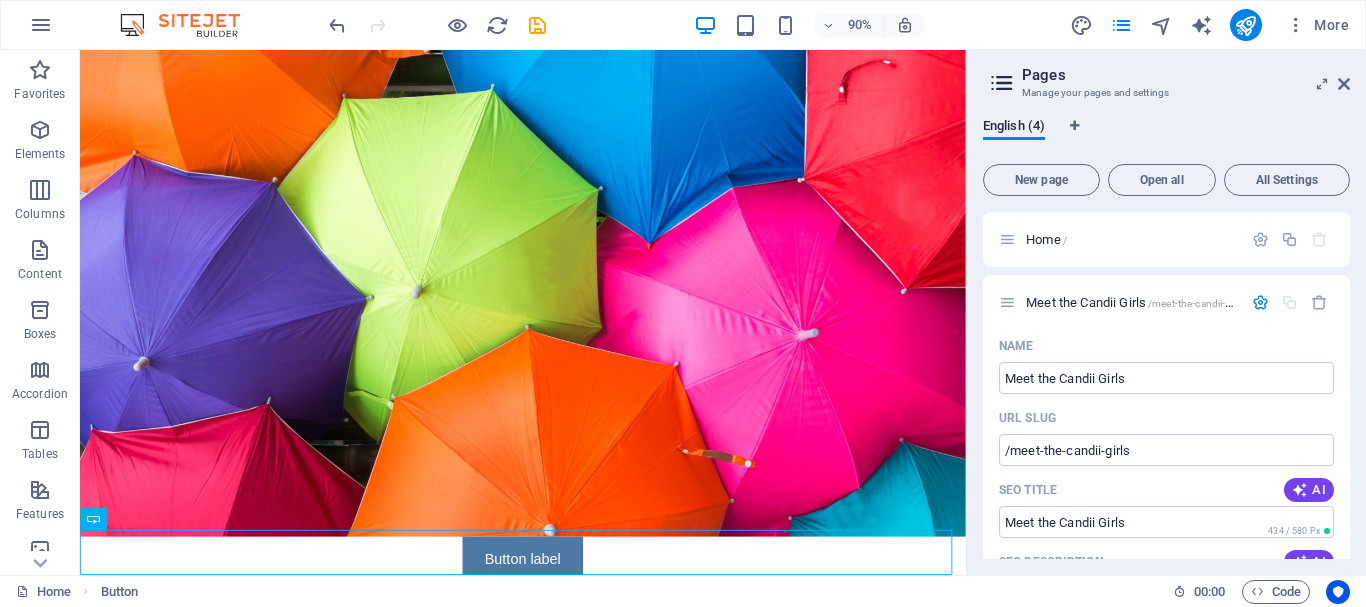 drag, startPoint x: 1350, startPoint y: 239, endPoint x: 1348, endPoint y: 288, distance: 49.0408 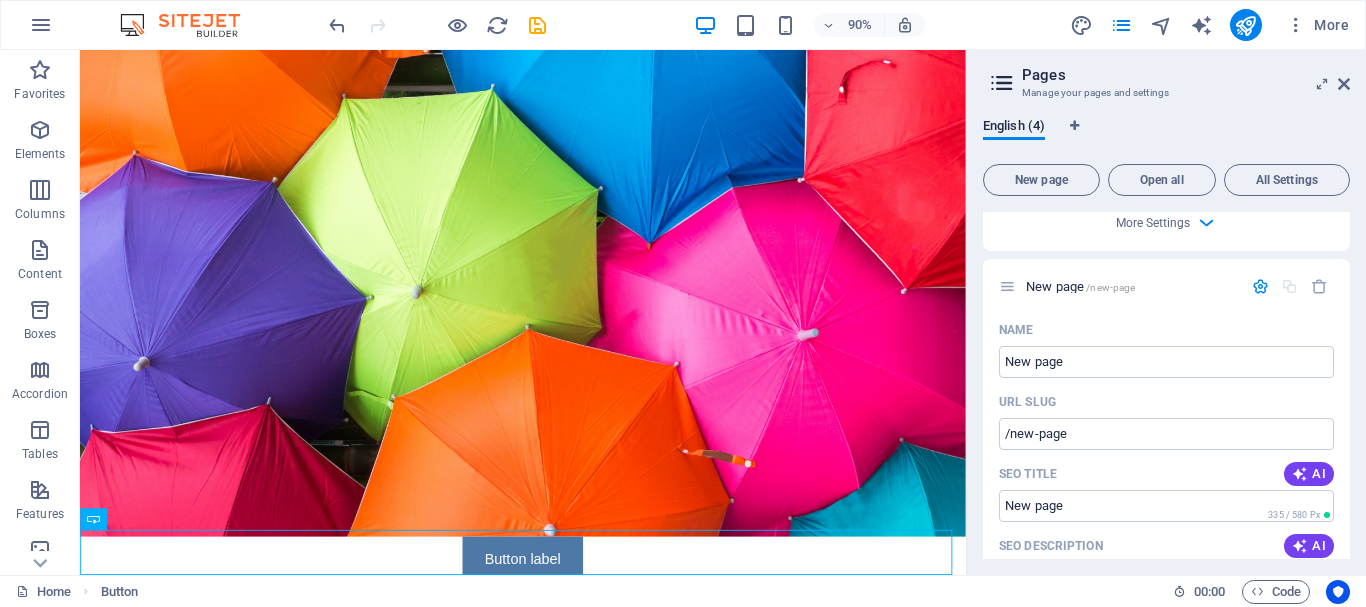 scroll, scrollTop: 1736, scrollLeft: 0, axis: vertical 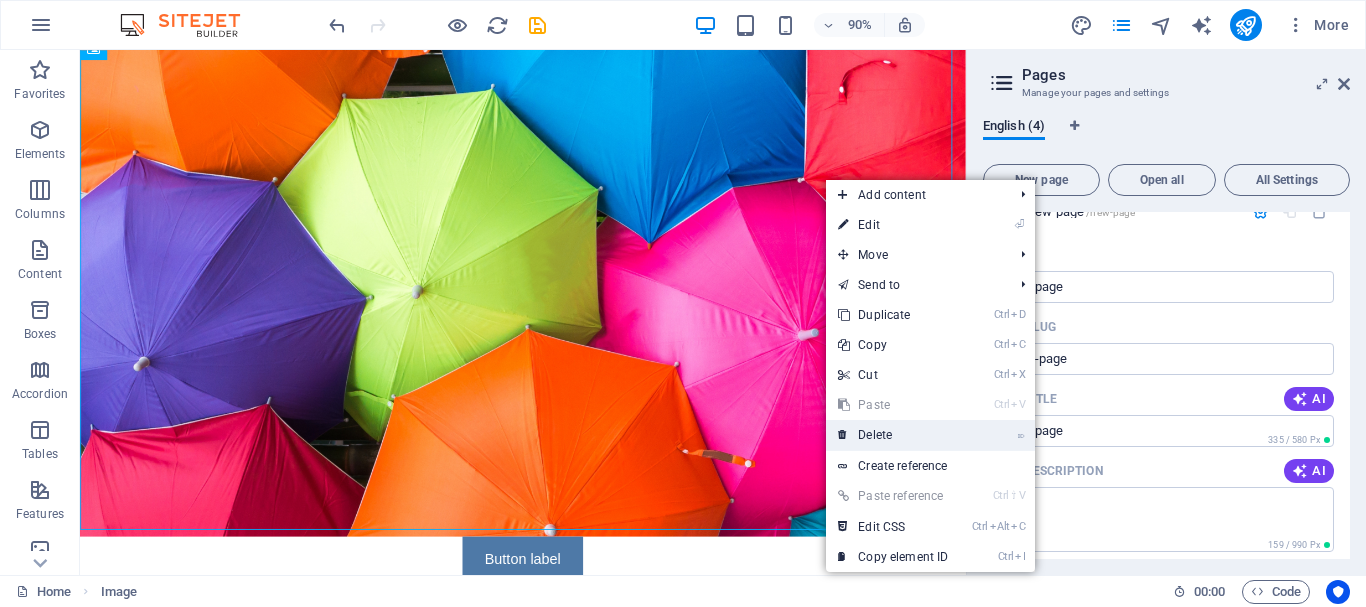 click on "⌦  Delete" at bounding box center [893, 435] 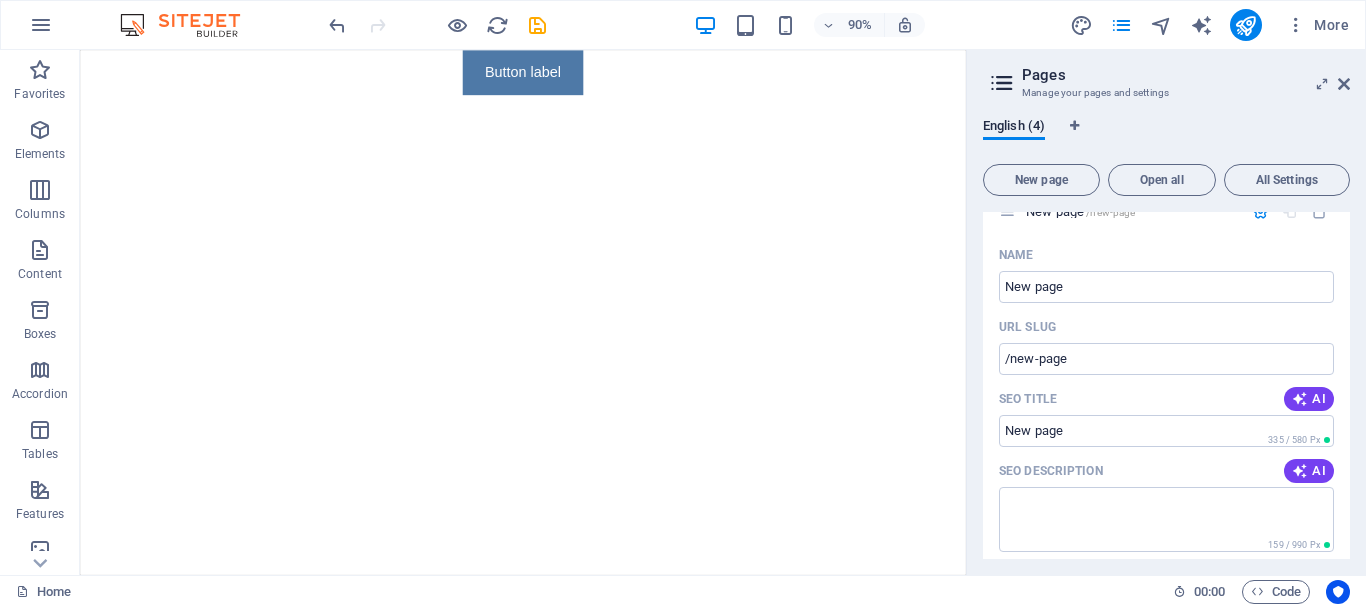 scroll, scrollTop: 0, scrollLeft: 0, axis: both 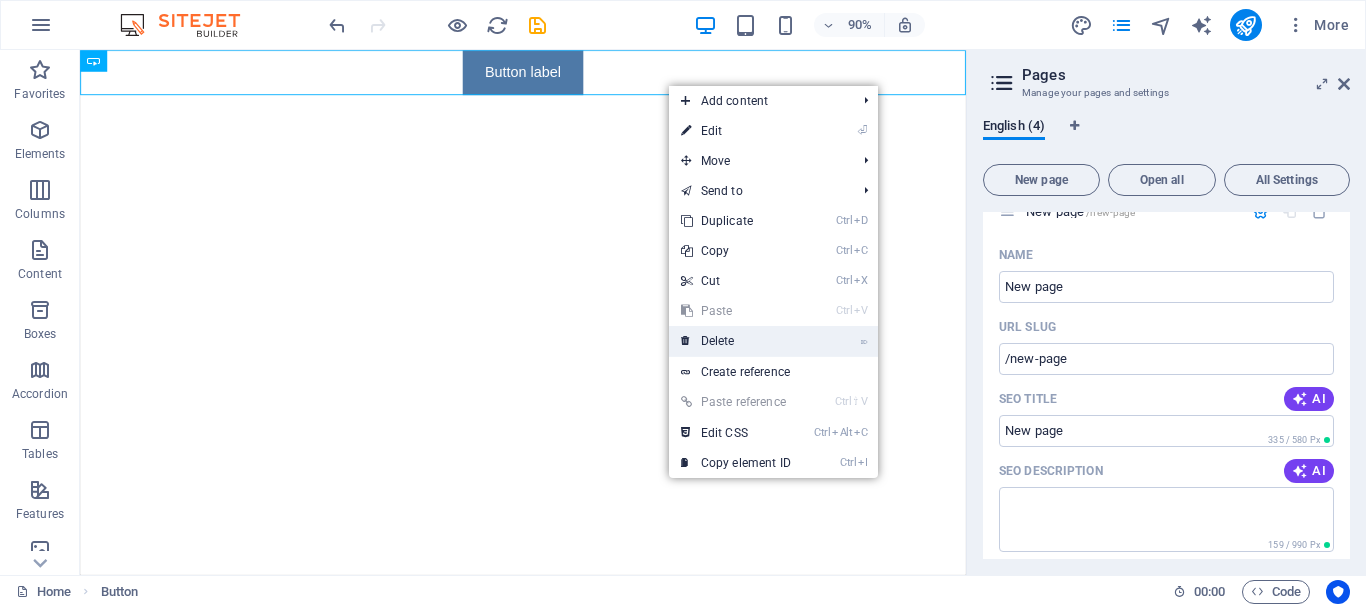 click on "⌦  Delete" at bounding box center (736, 341) 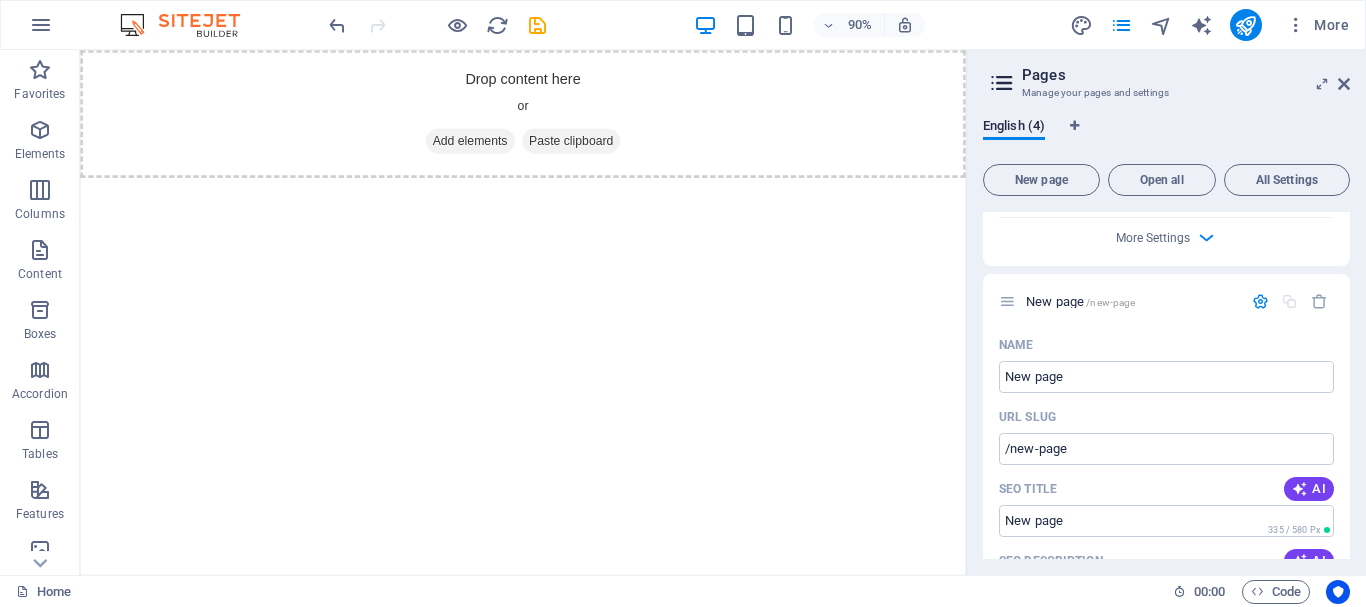 scroll, scrollTop: 1654, scrollLeft: 0, axis: vertical 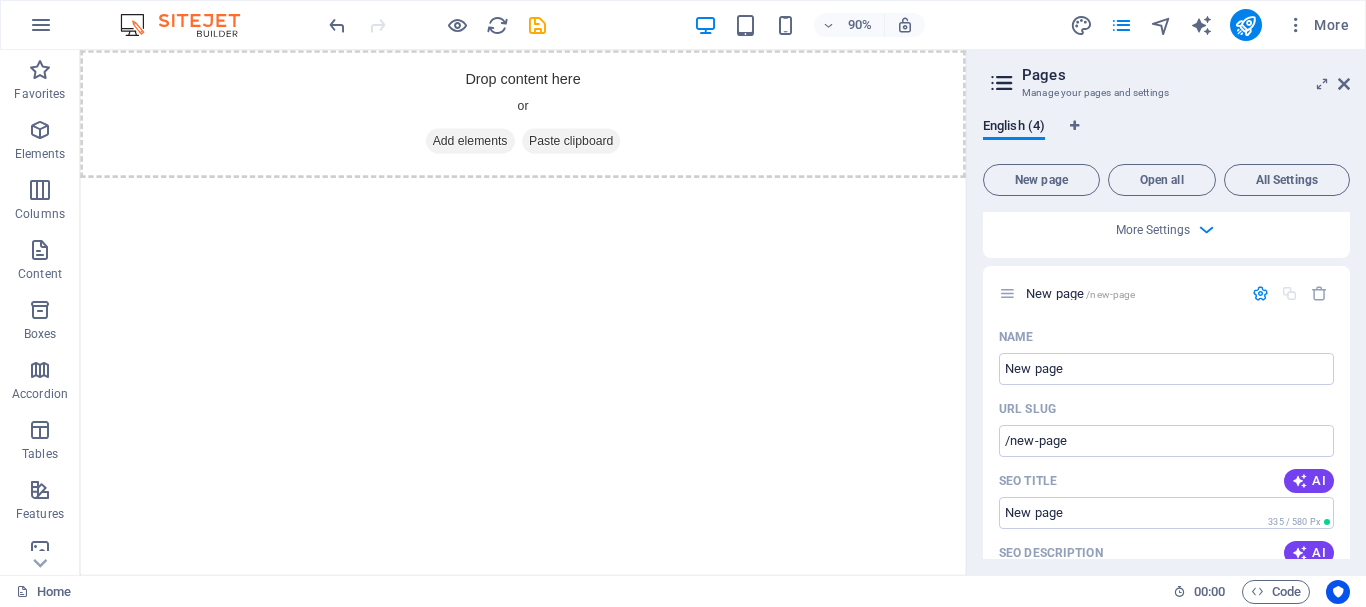 drag, startPoint x: 1350, startPoint y: 455, endPoint x: 1350, endPoint y: 468, distance: 13 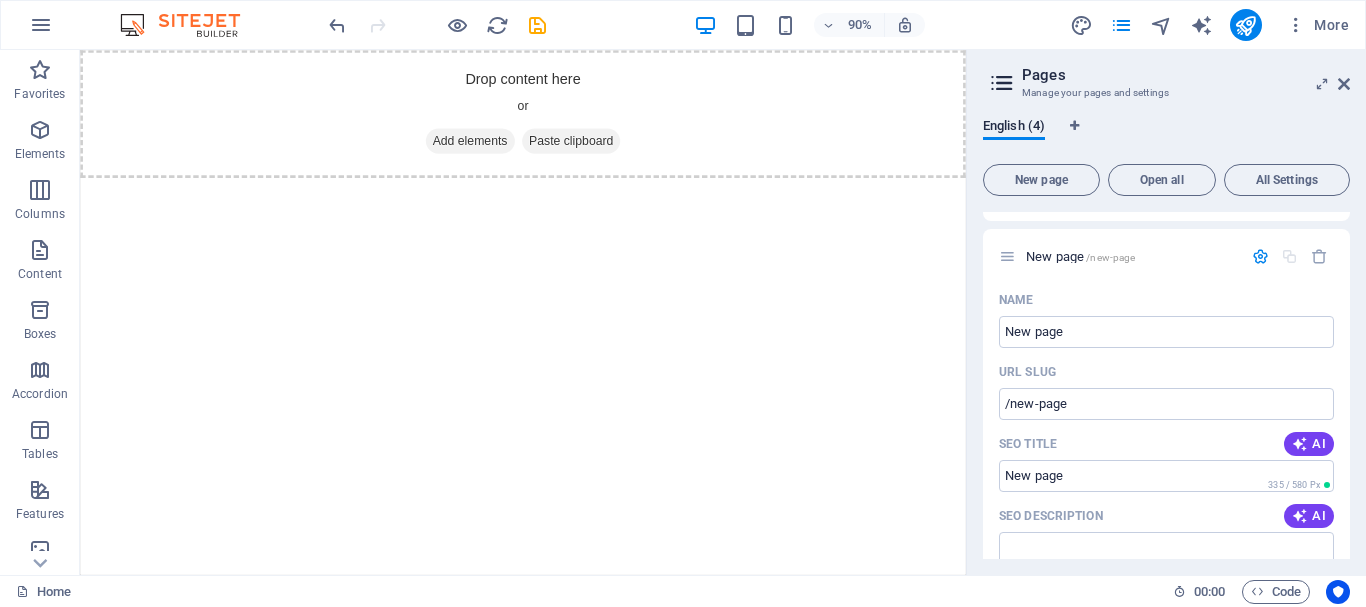 scroll, scrollTop: 1698, scrollLeft: 0, axis: vertical 